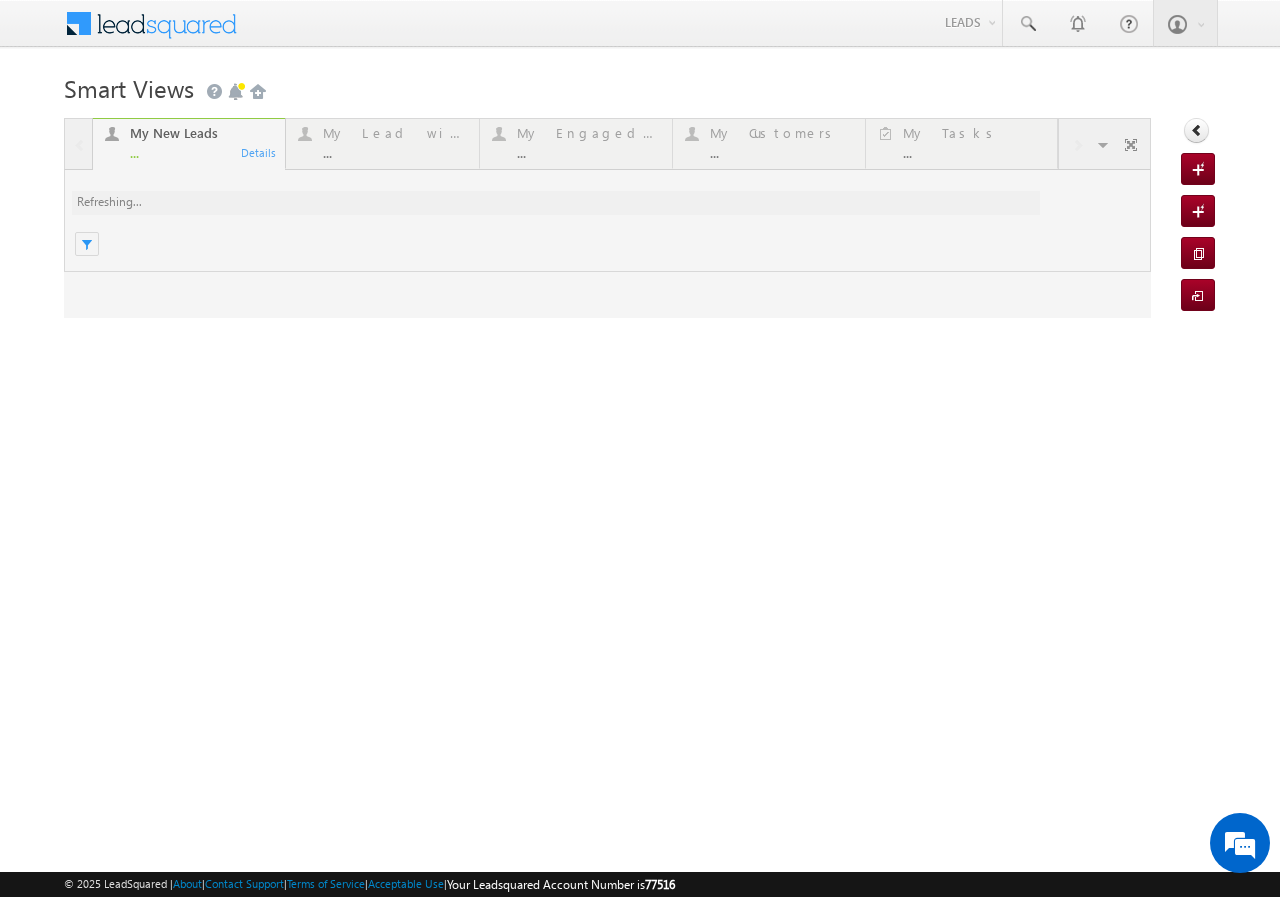 scroll, scrollTop: 0, scrollLeft: 0, axis: both 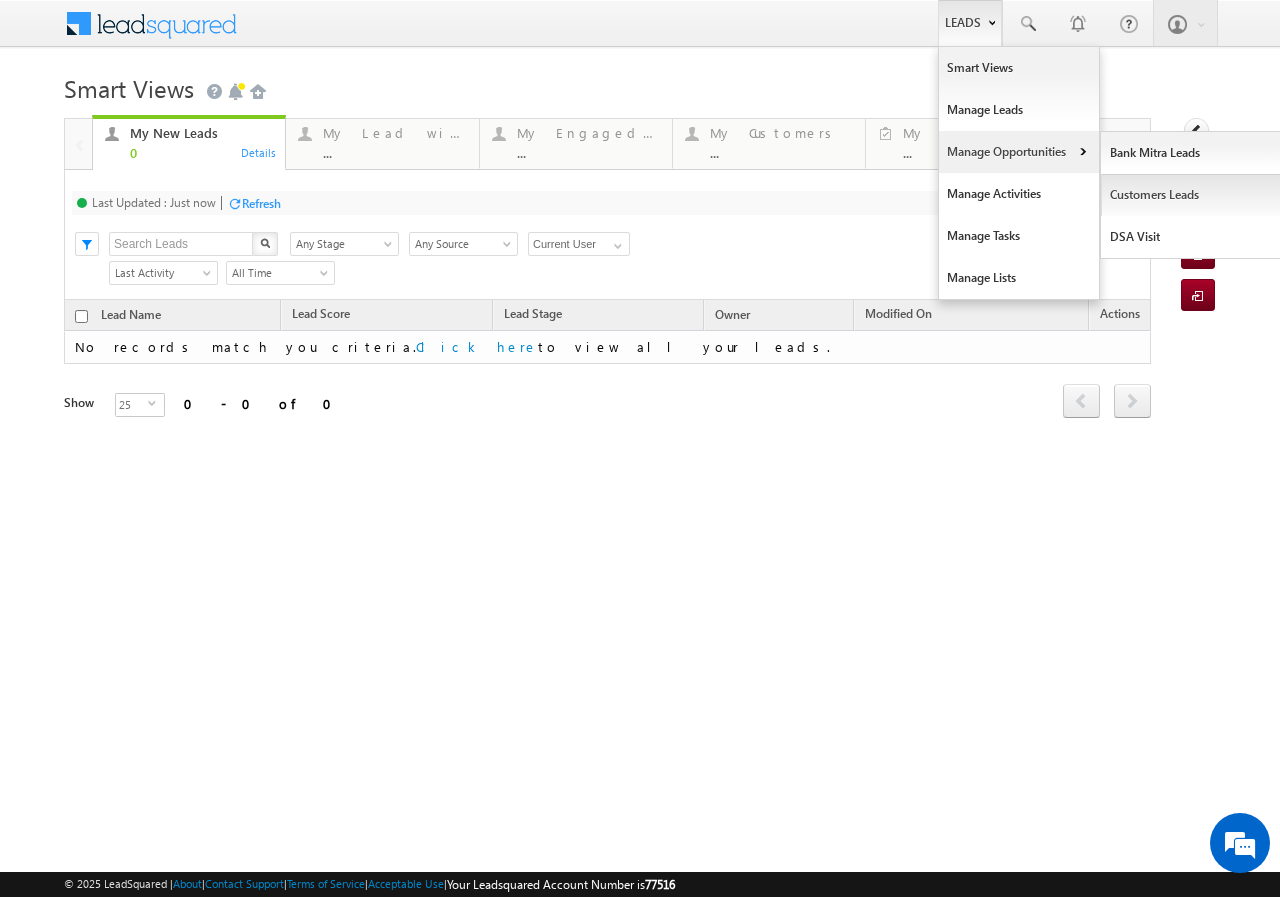 click on "Customers Leads" at bounding box center [1192, 195] 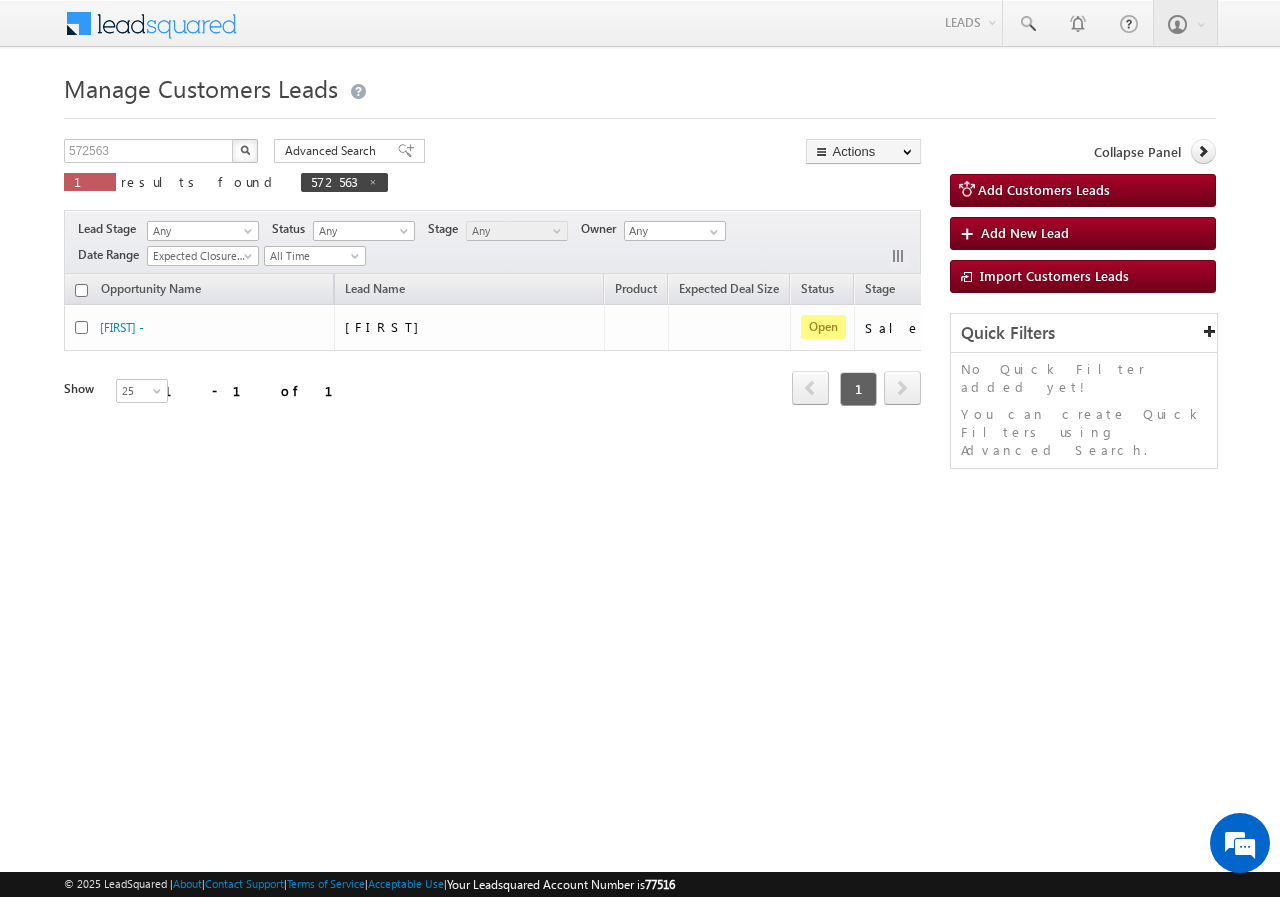 scroll, scrollTop: 0, scrollLeft: 0, axis: both 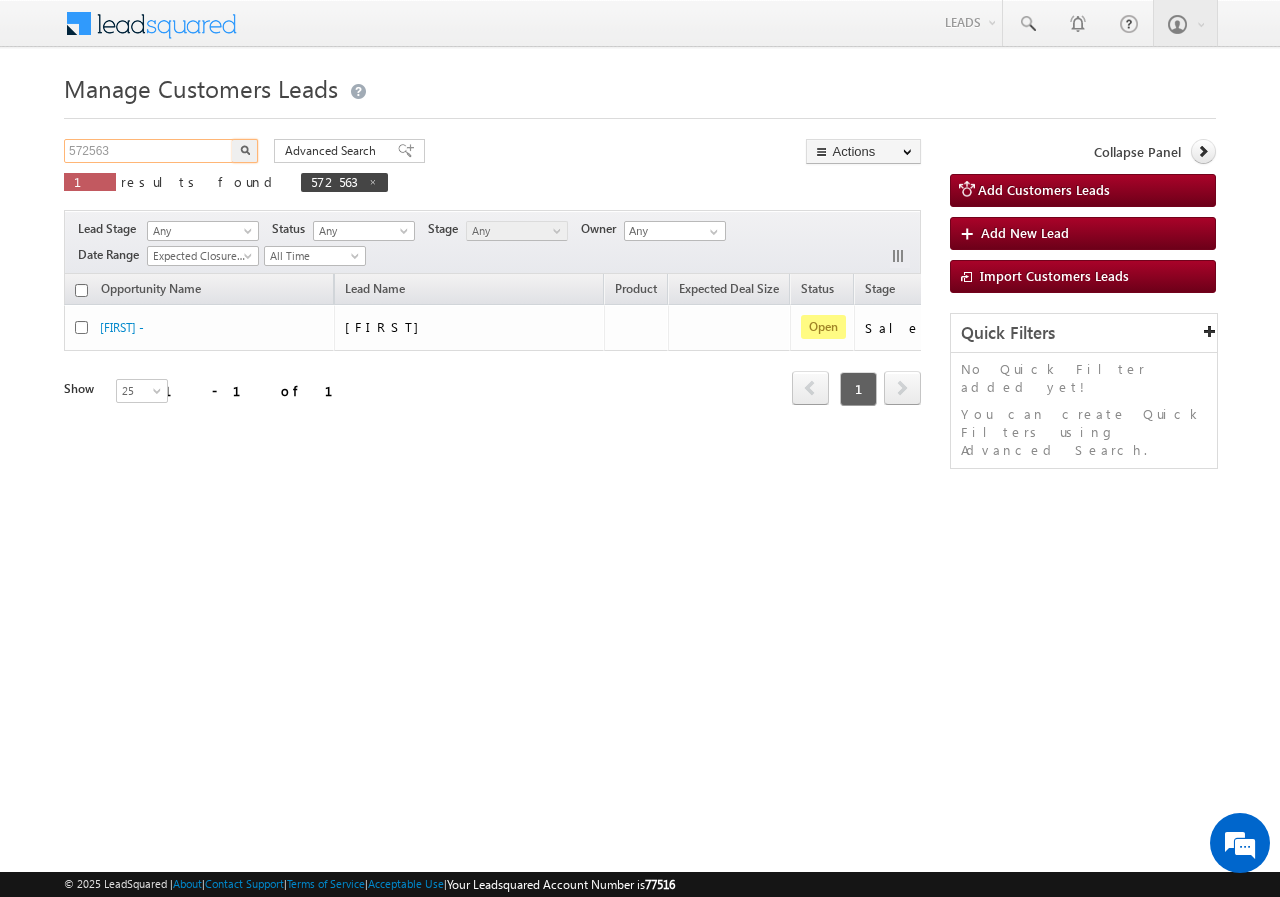 click on "572563" at bounding box center [149, 151] 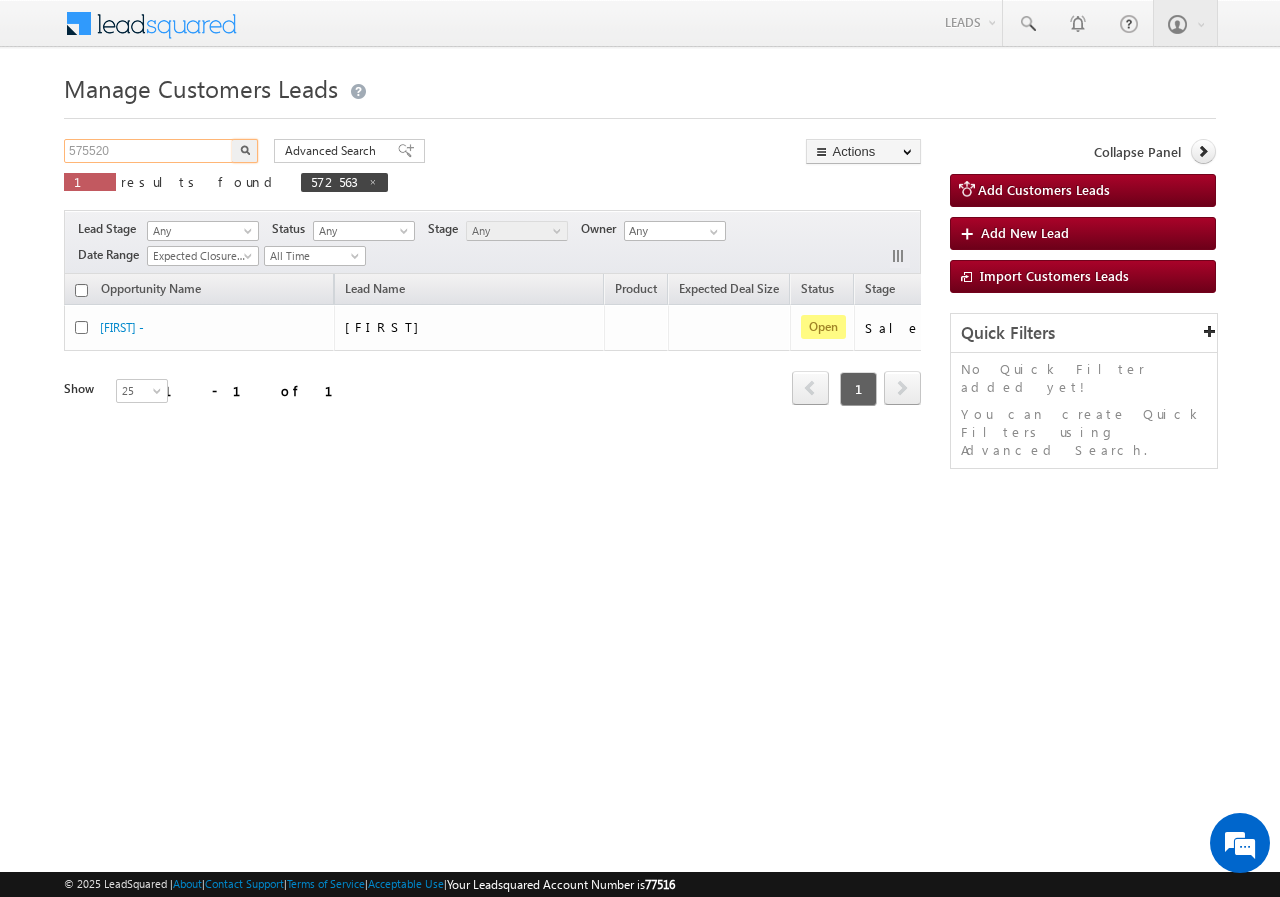 type on "575520" 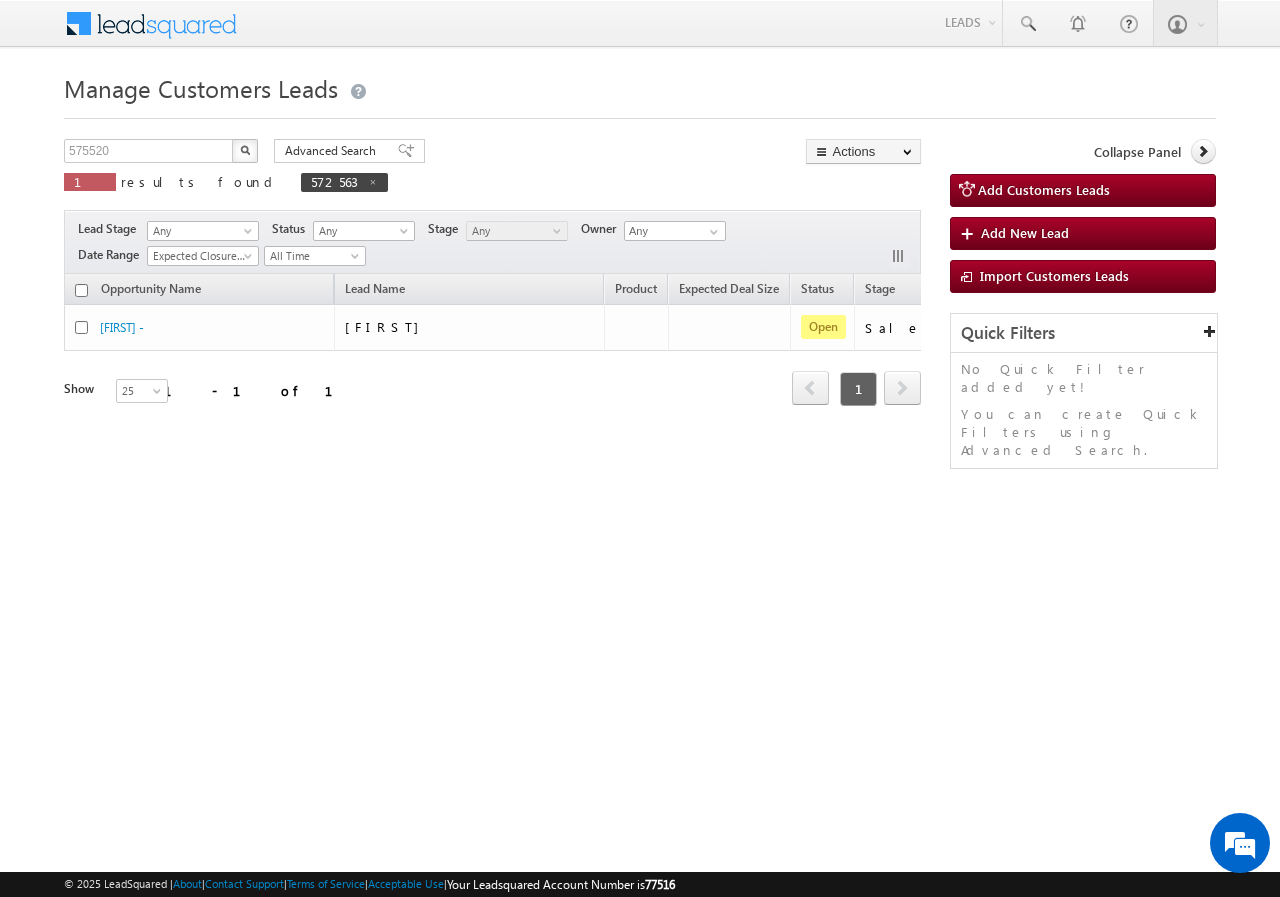 click at bounding box center (245, 150) 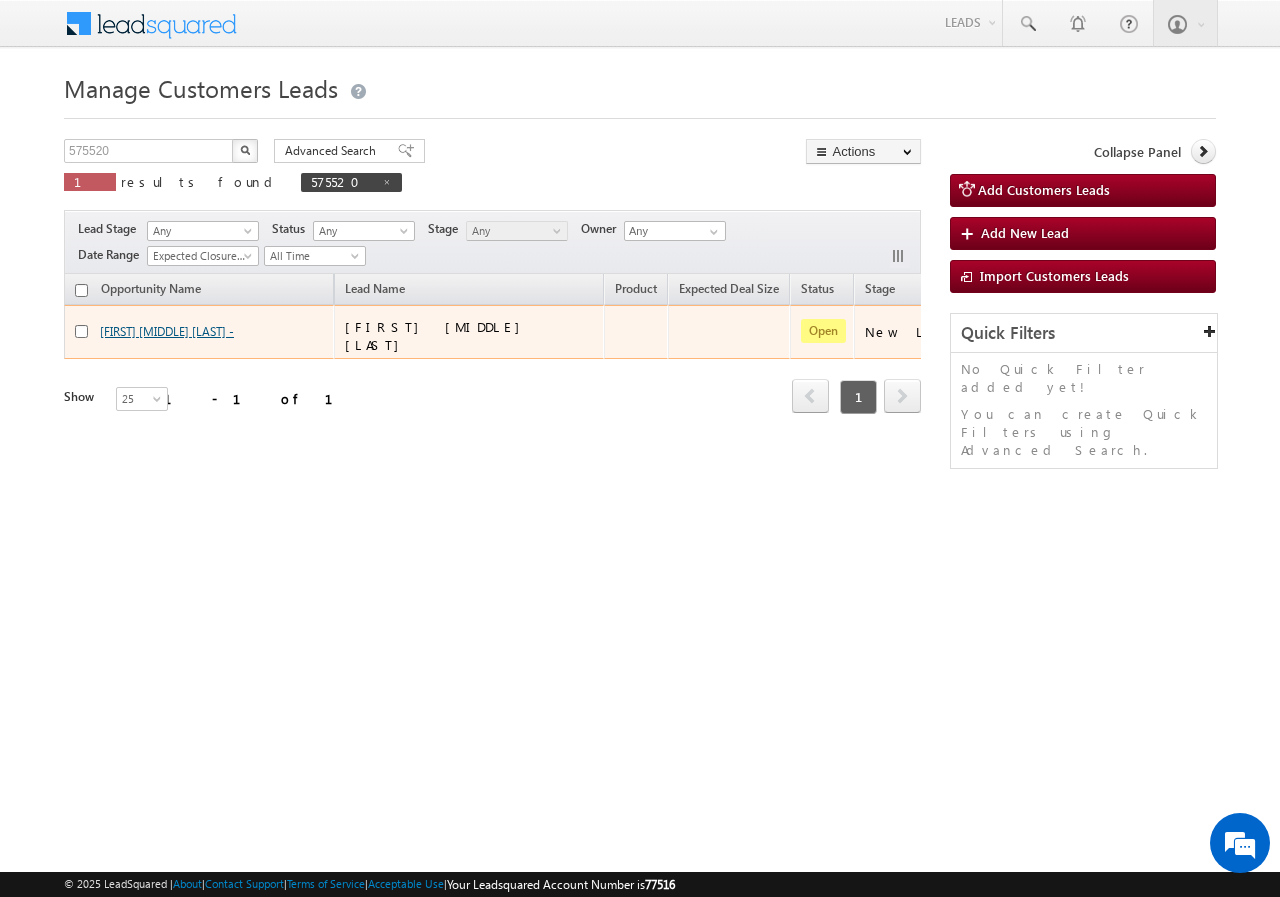 click on "[FIRST] [MIDDLE] [LAST] [MIDDLE] [LAST]  -" at bounding box center (167, 331) 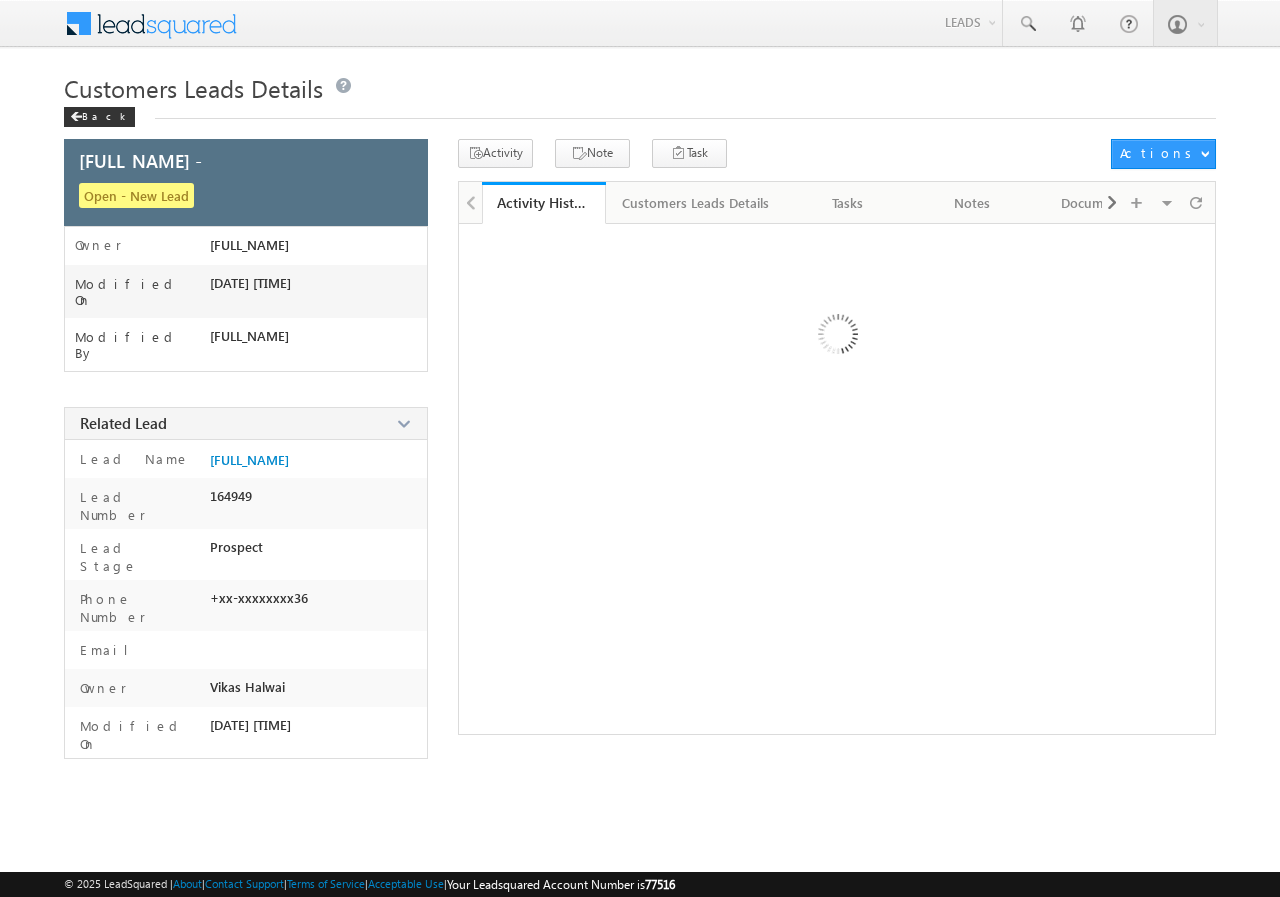 scroll, scrollTop: 0, scrollLeft: 0, axis: both 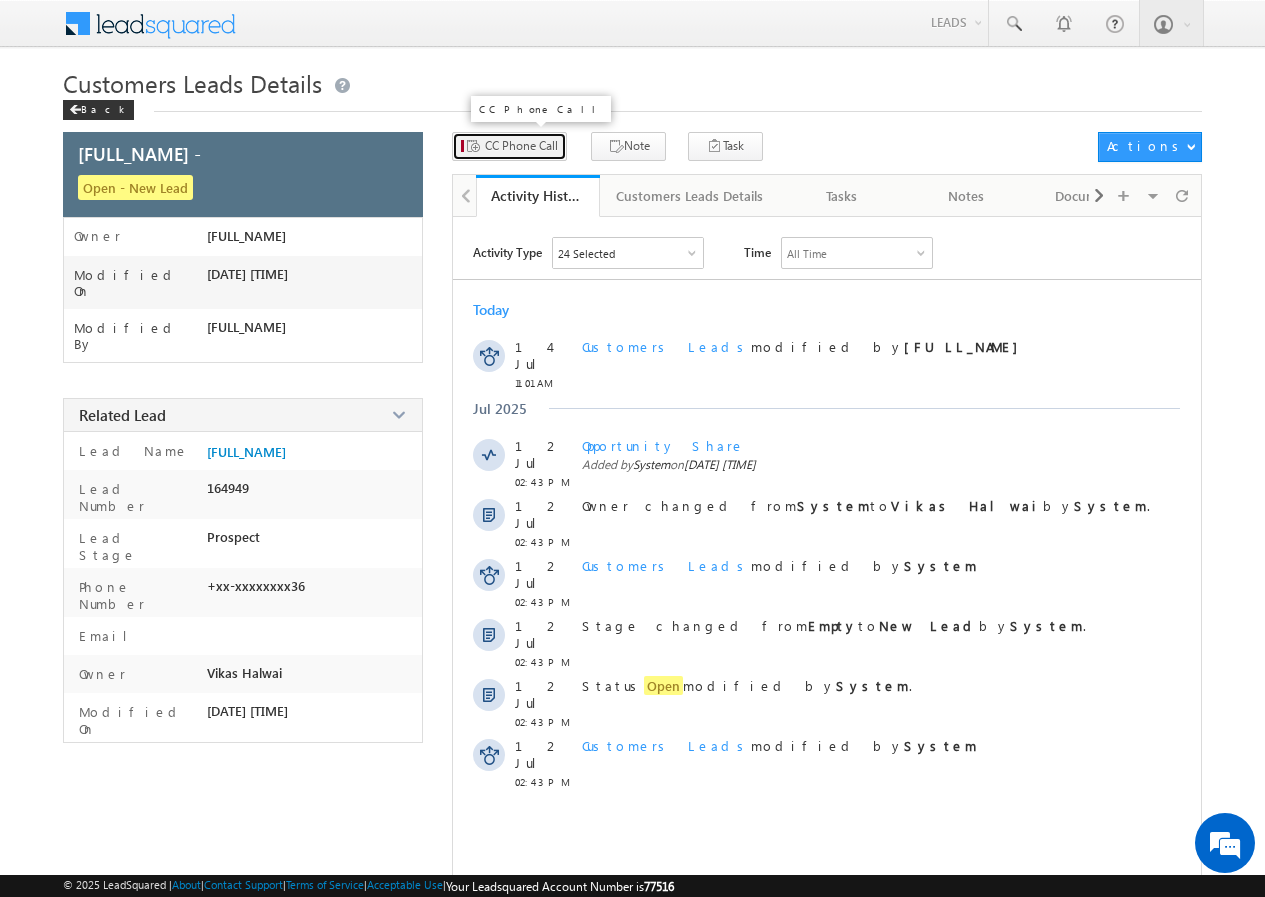 click on "CC Phone Call" at bounding box center [521, 146] 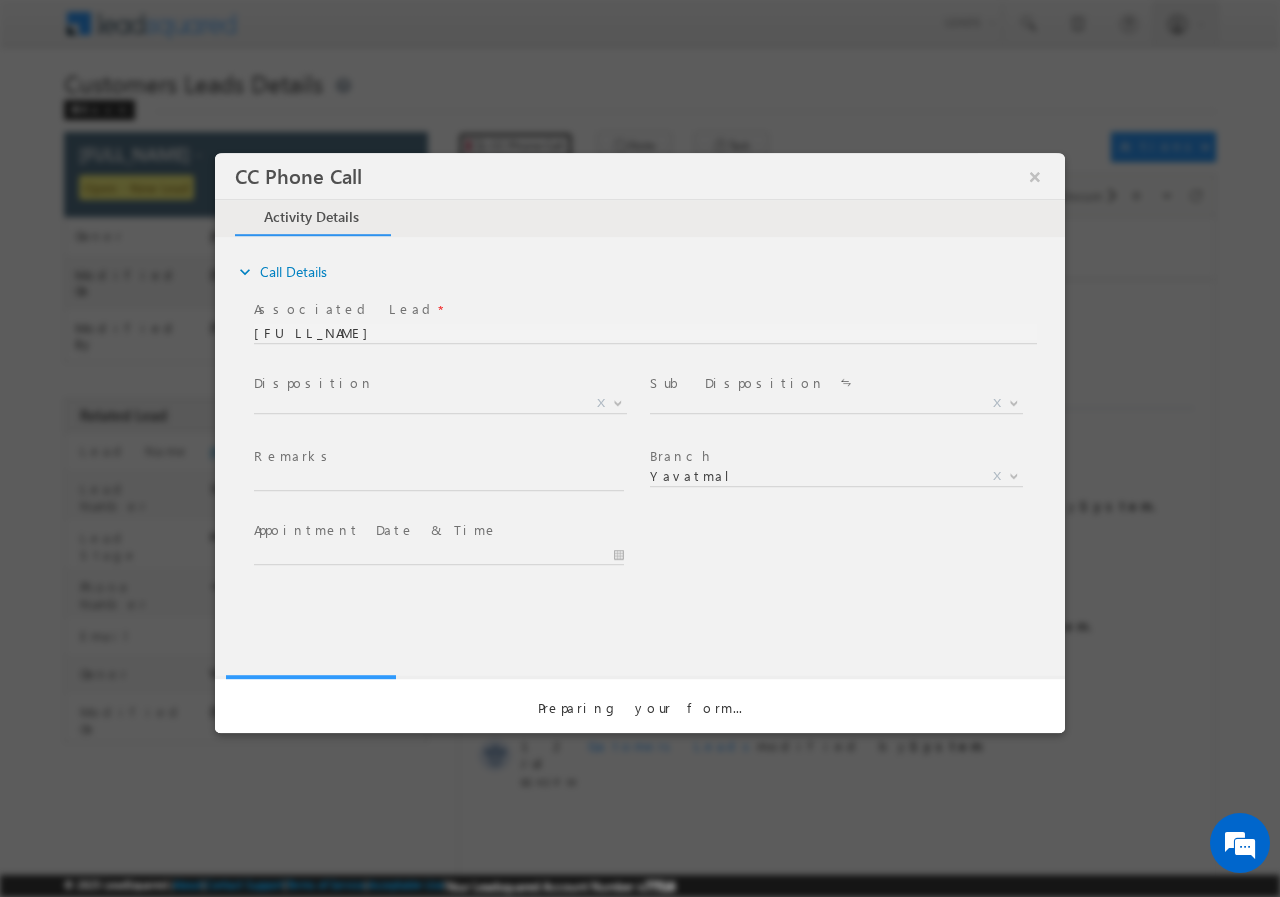scroll, scrollTop: 0, scrollLeft: 0, axis: both 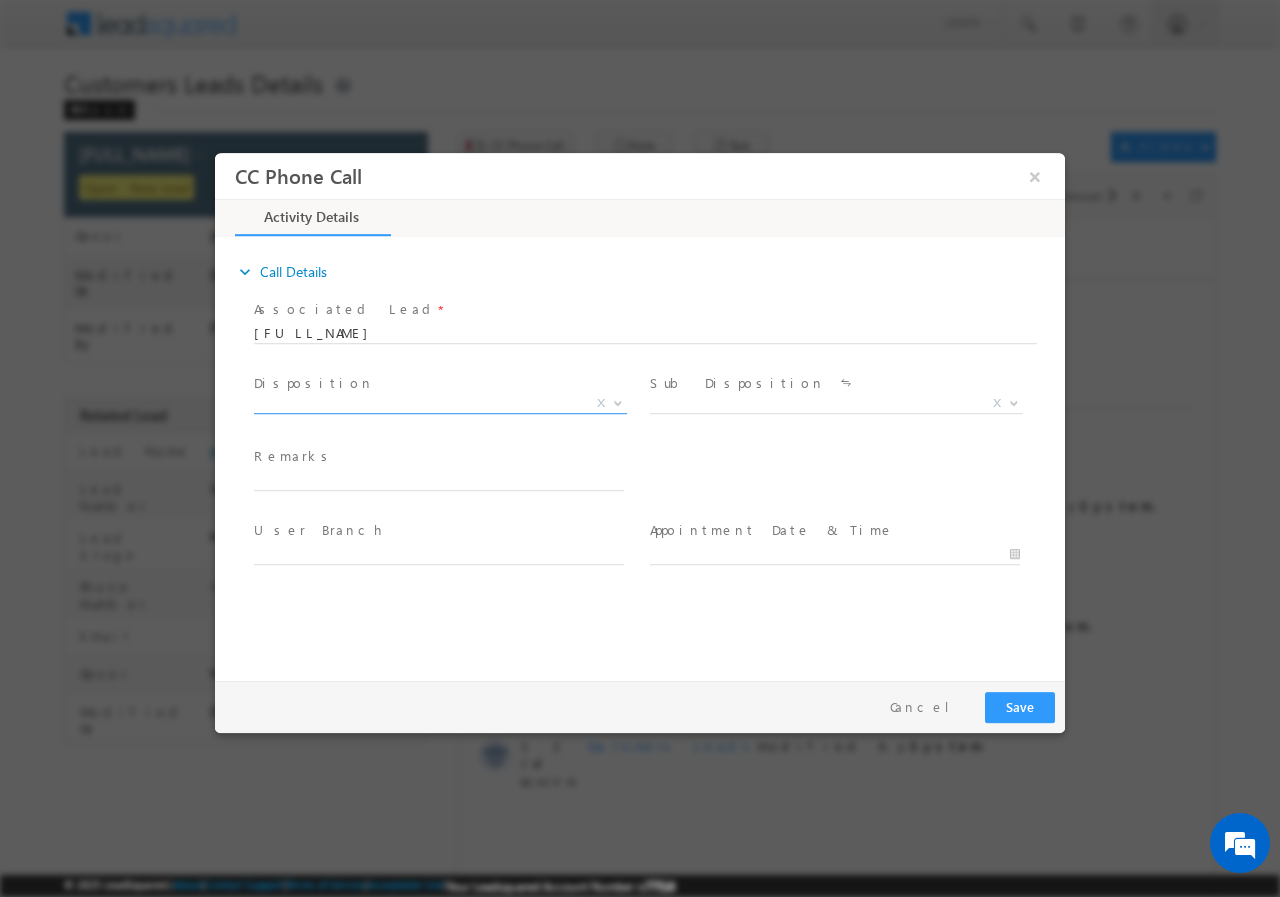 click on "X" at bounding box center [440, 403] 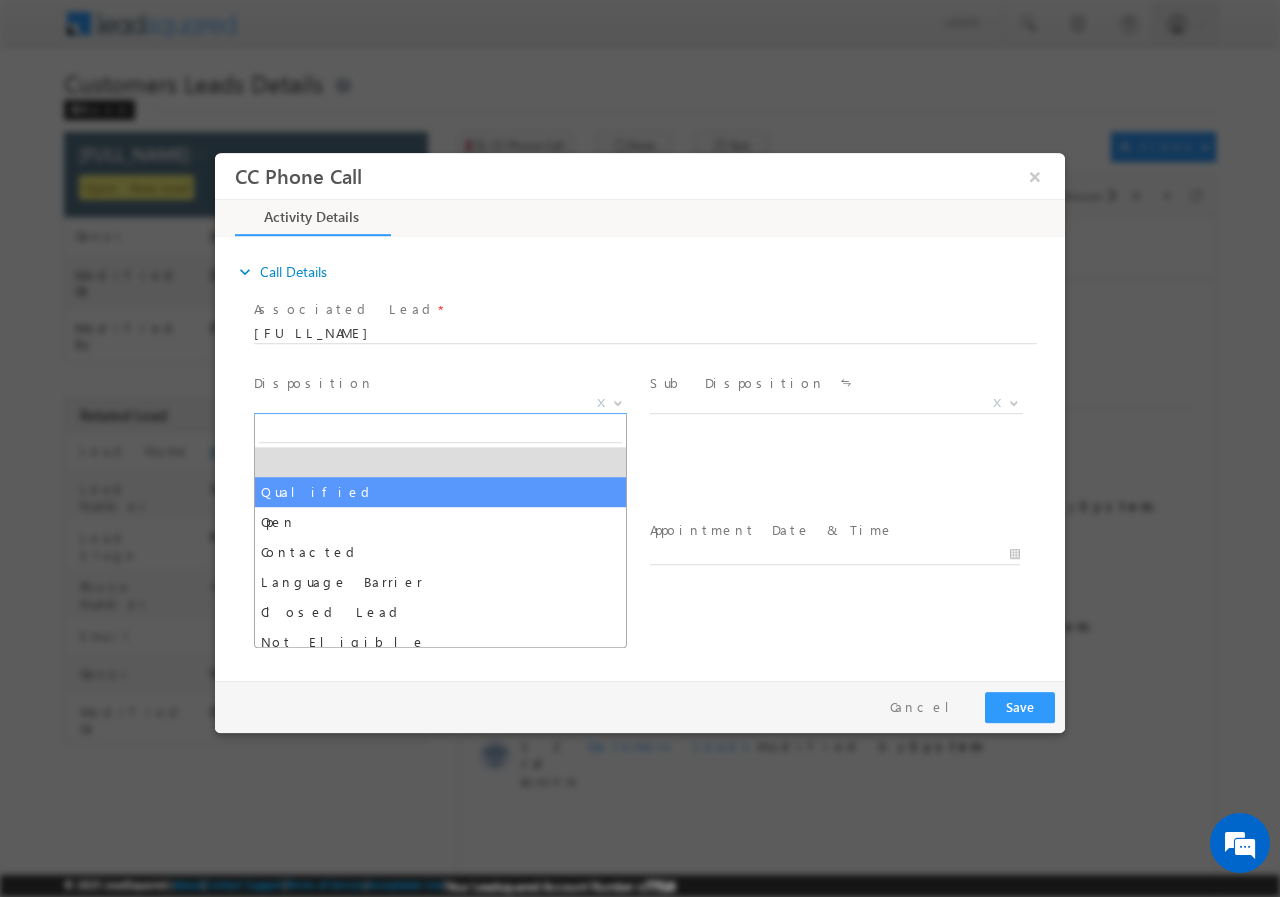 select on "Qualified" 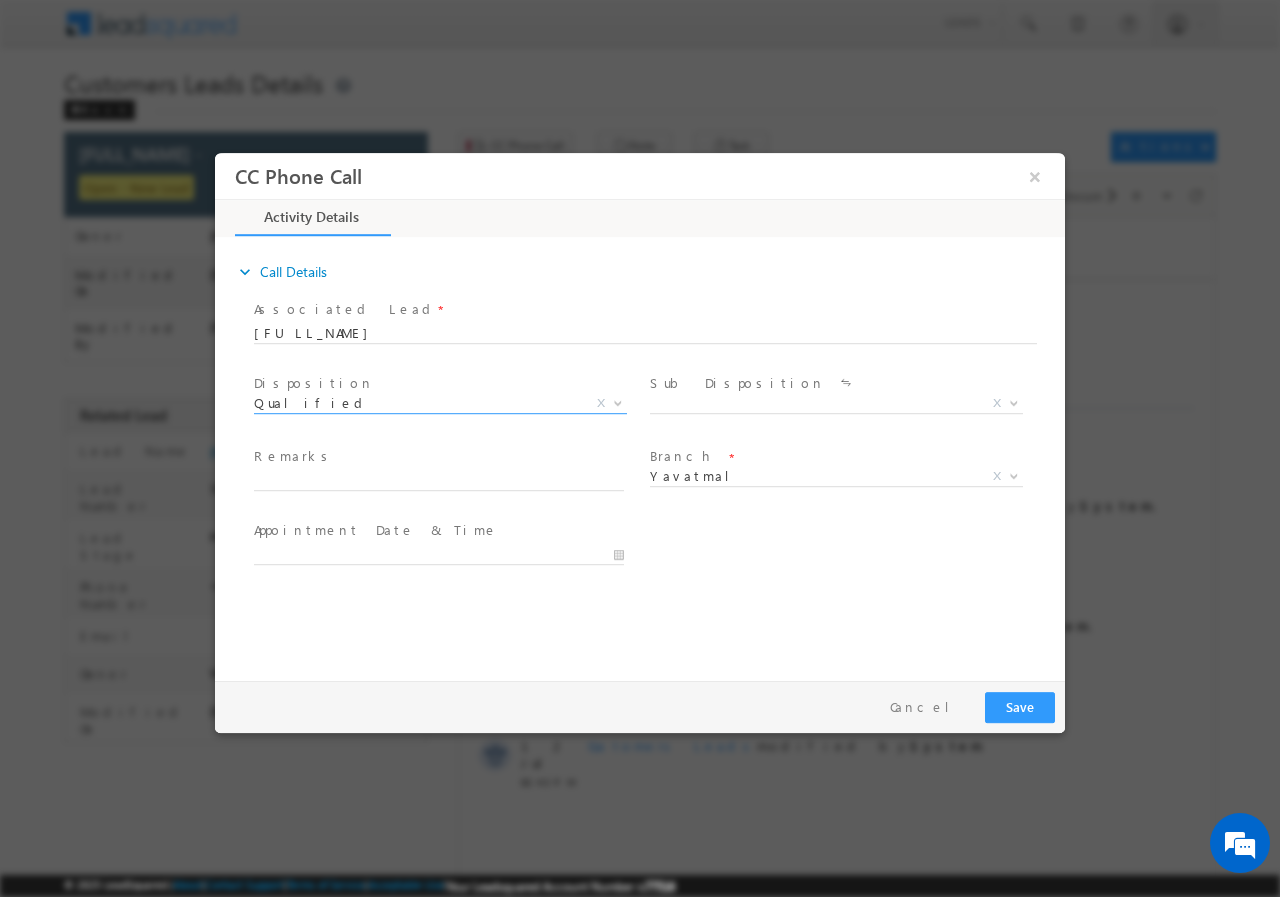 click on "Sub Disposition
*" at bounding box center [834, 383] 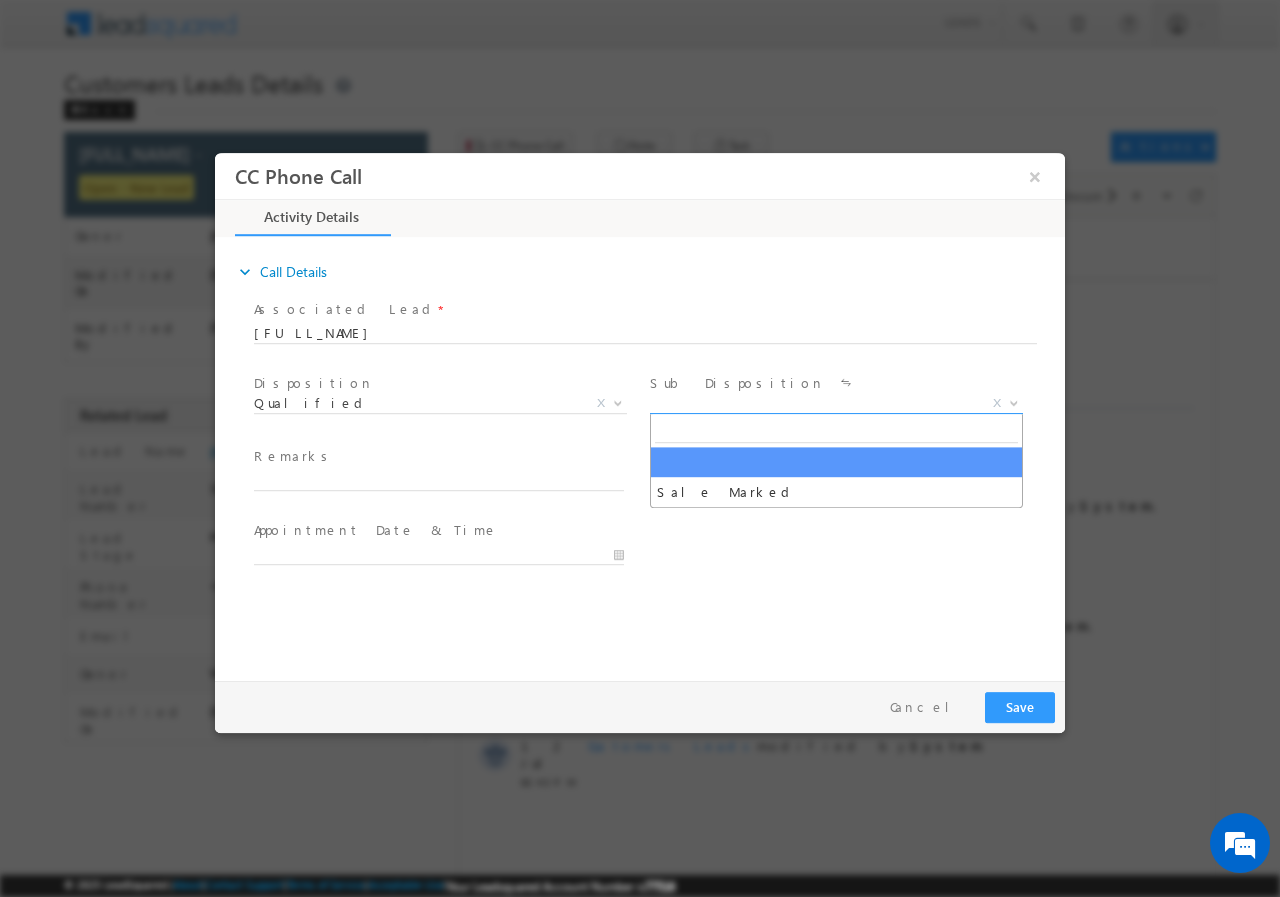 click on "X" at bounding box center (836, 403) 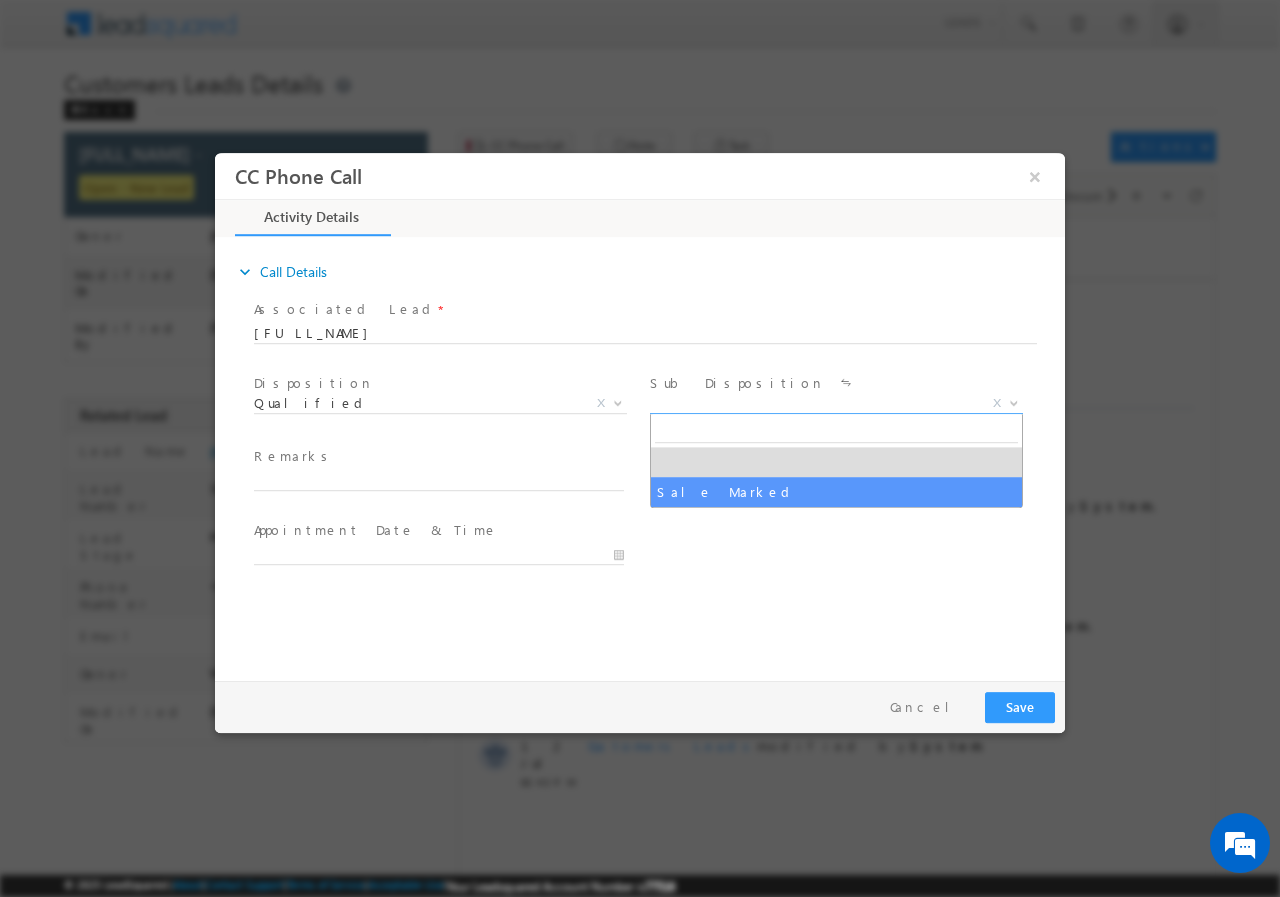select on "Sale Marked" 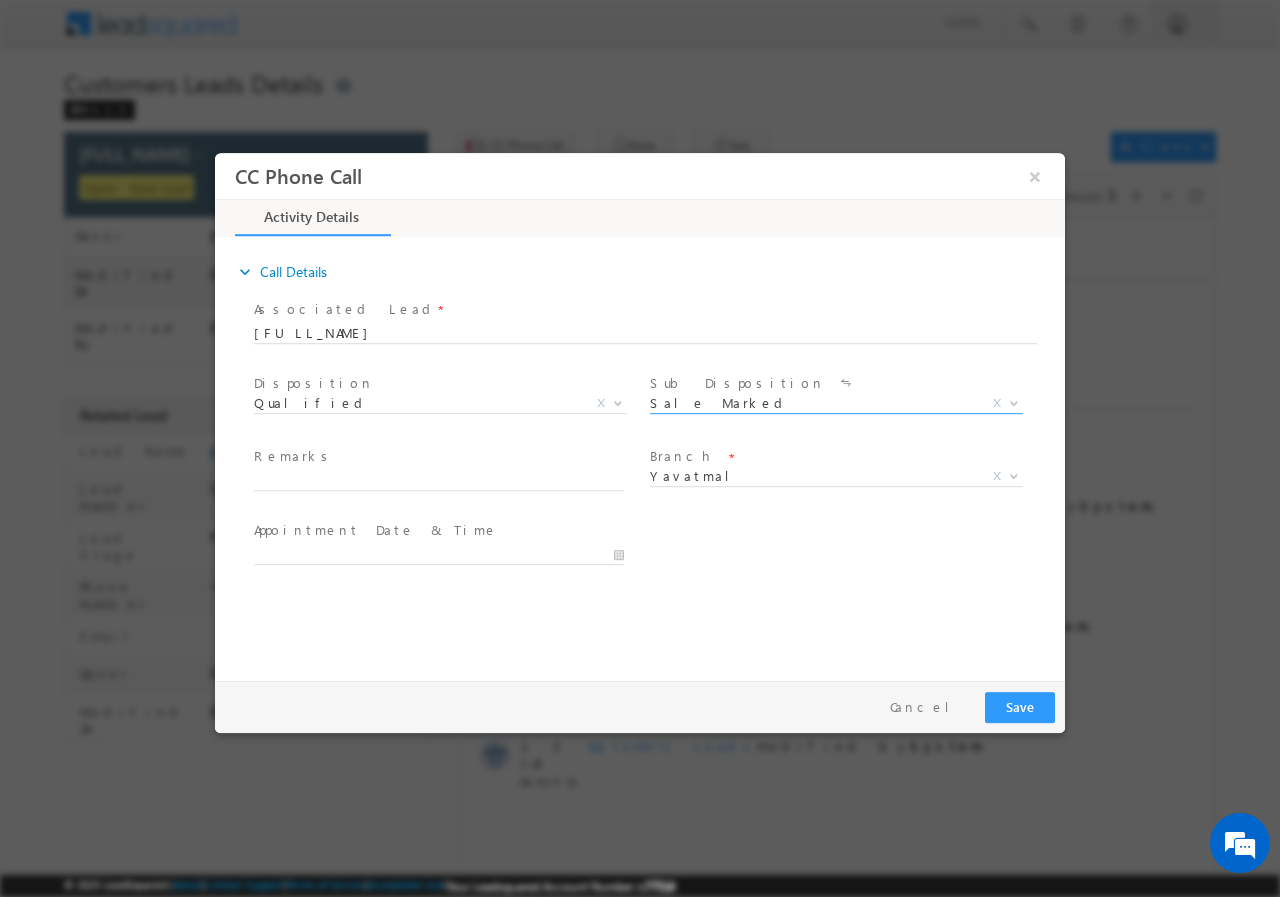 scroll, scrollTop: 0, scrollLeft: 0, axis: both 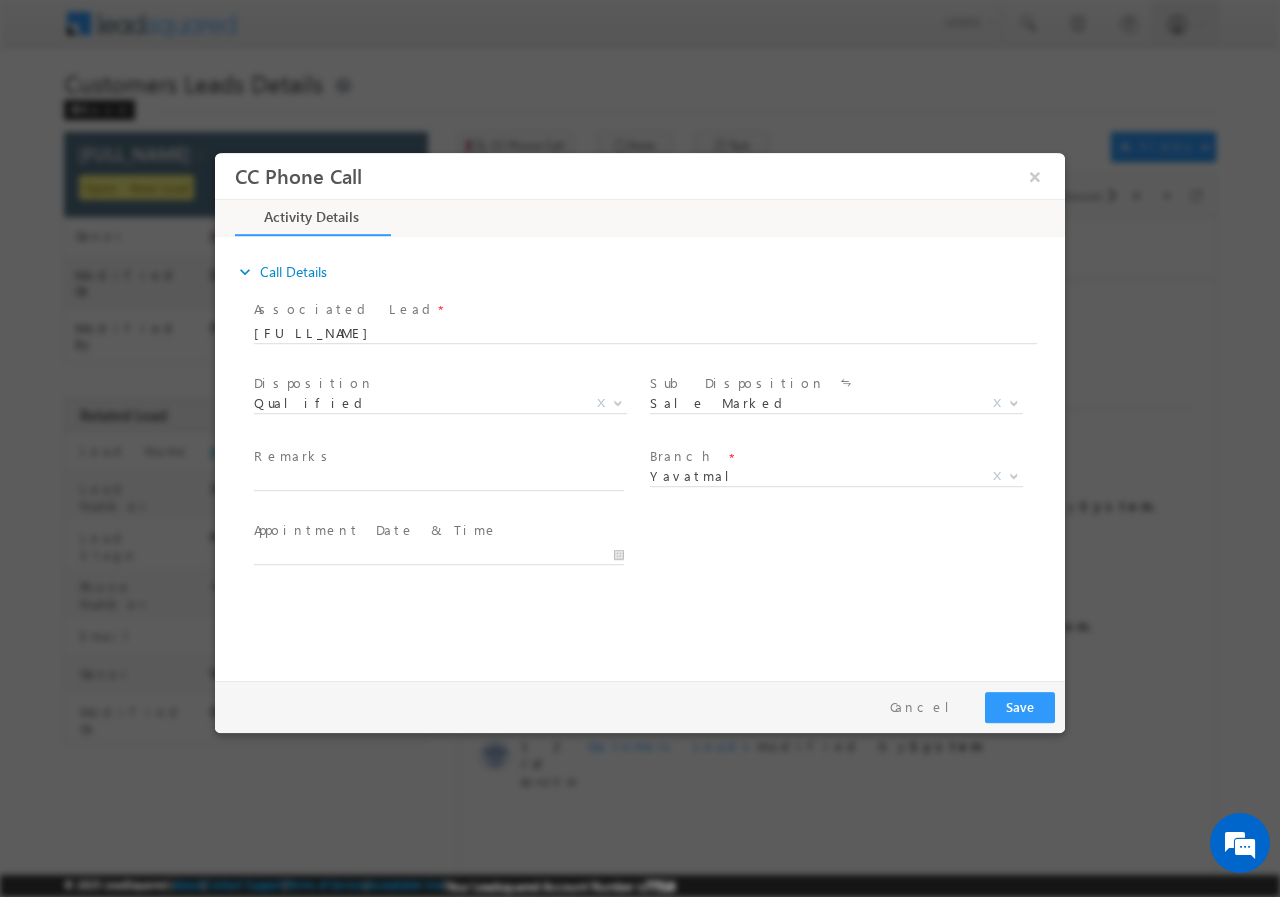 click at bounding box center [448, 553] 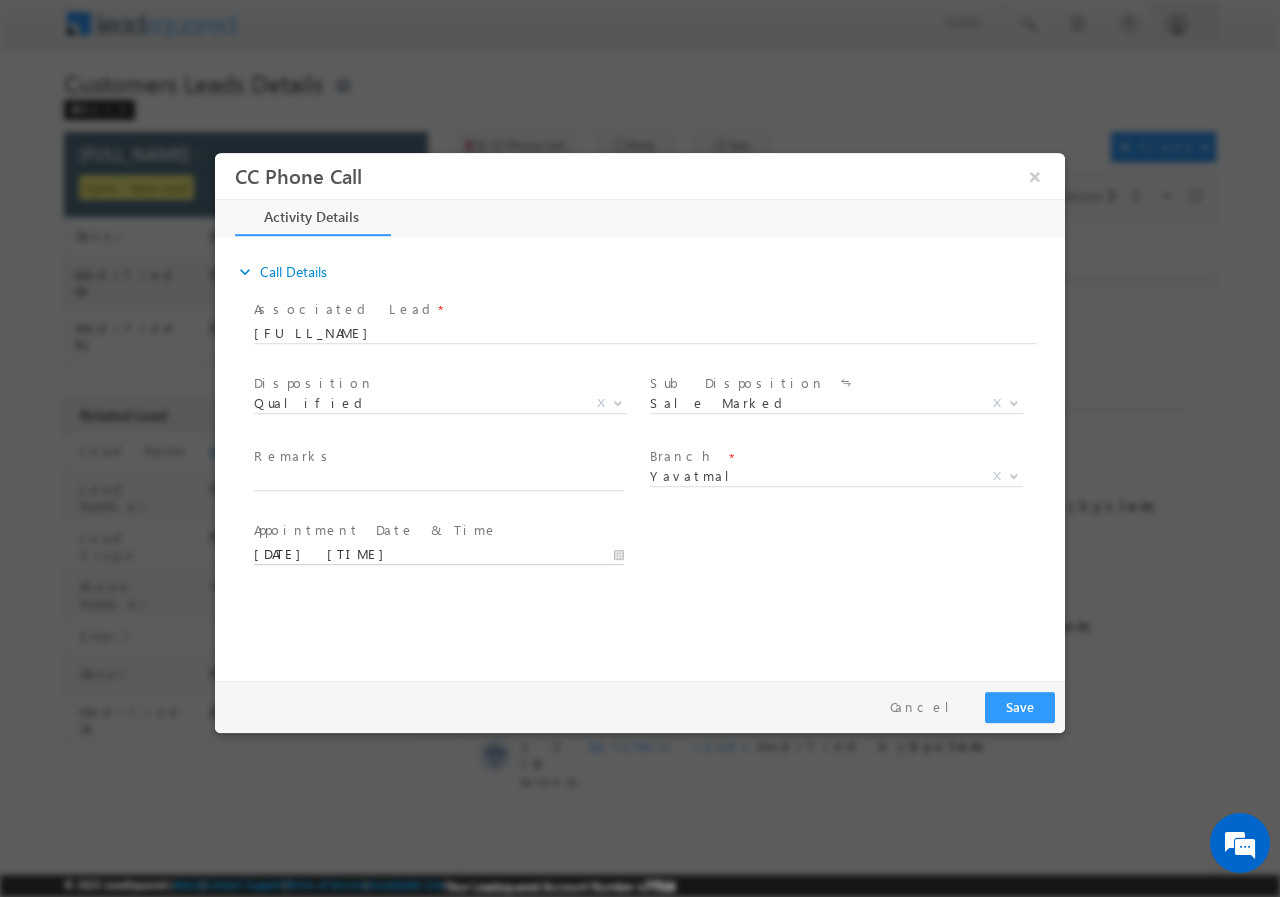 click on "07/14/2025 11:06 AM" at bounding box center (439, 554) 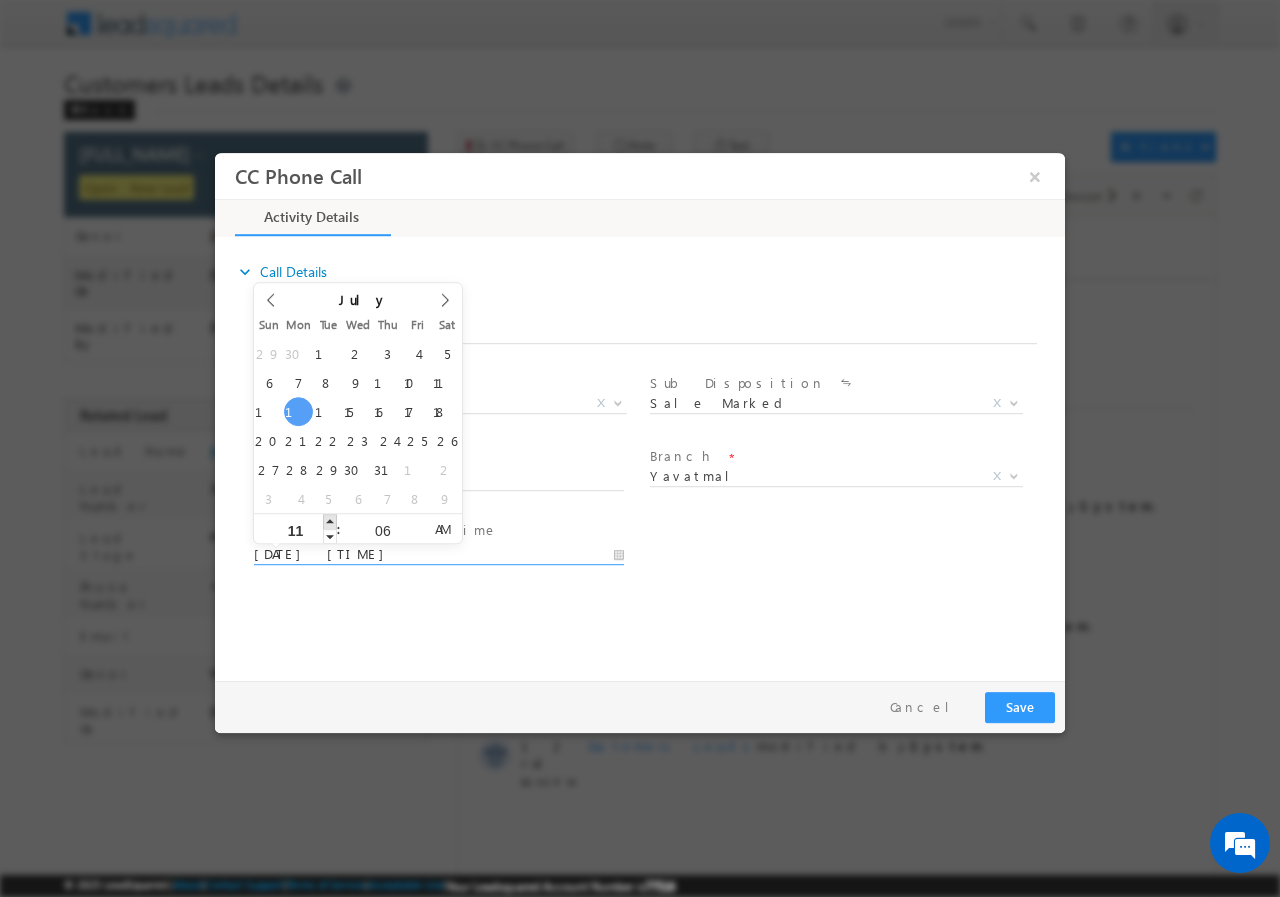 type on "07/14/2025 12:06 PM" 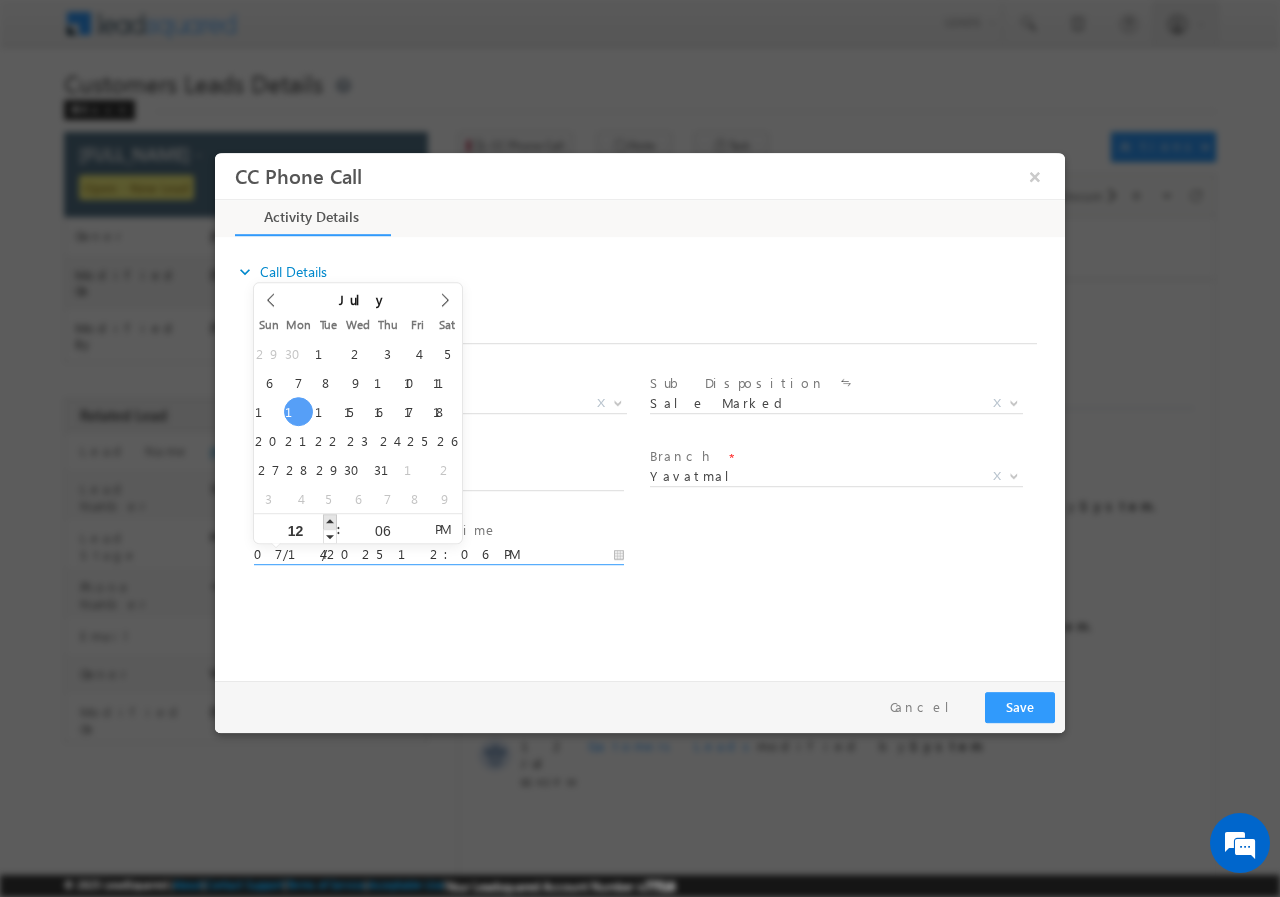 click at bounding box center [330, 520] 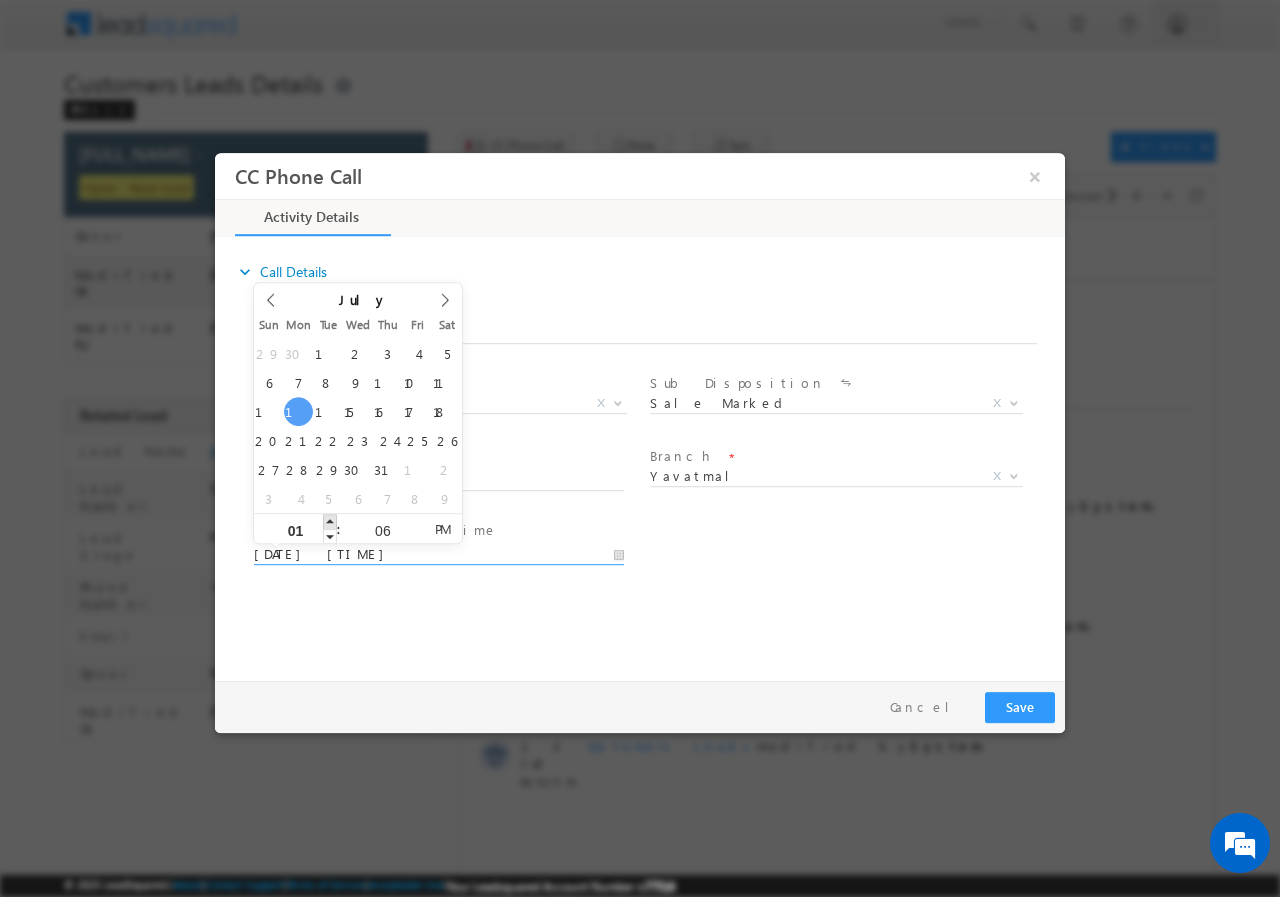 click at bounding box center (330, 520) 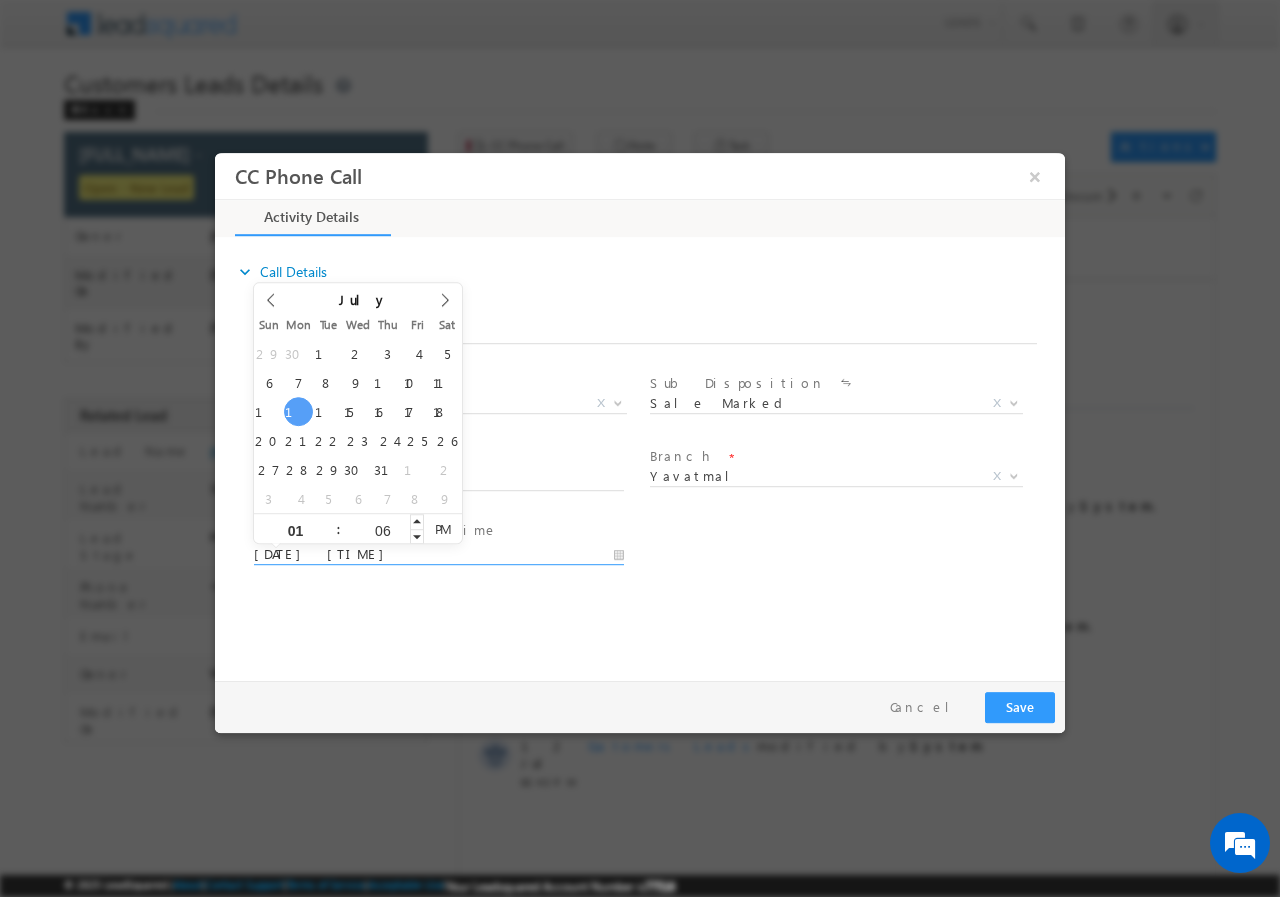click on "06" at bounding box center [382, 529] 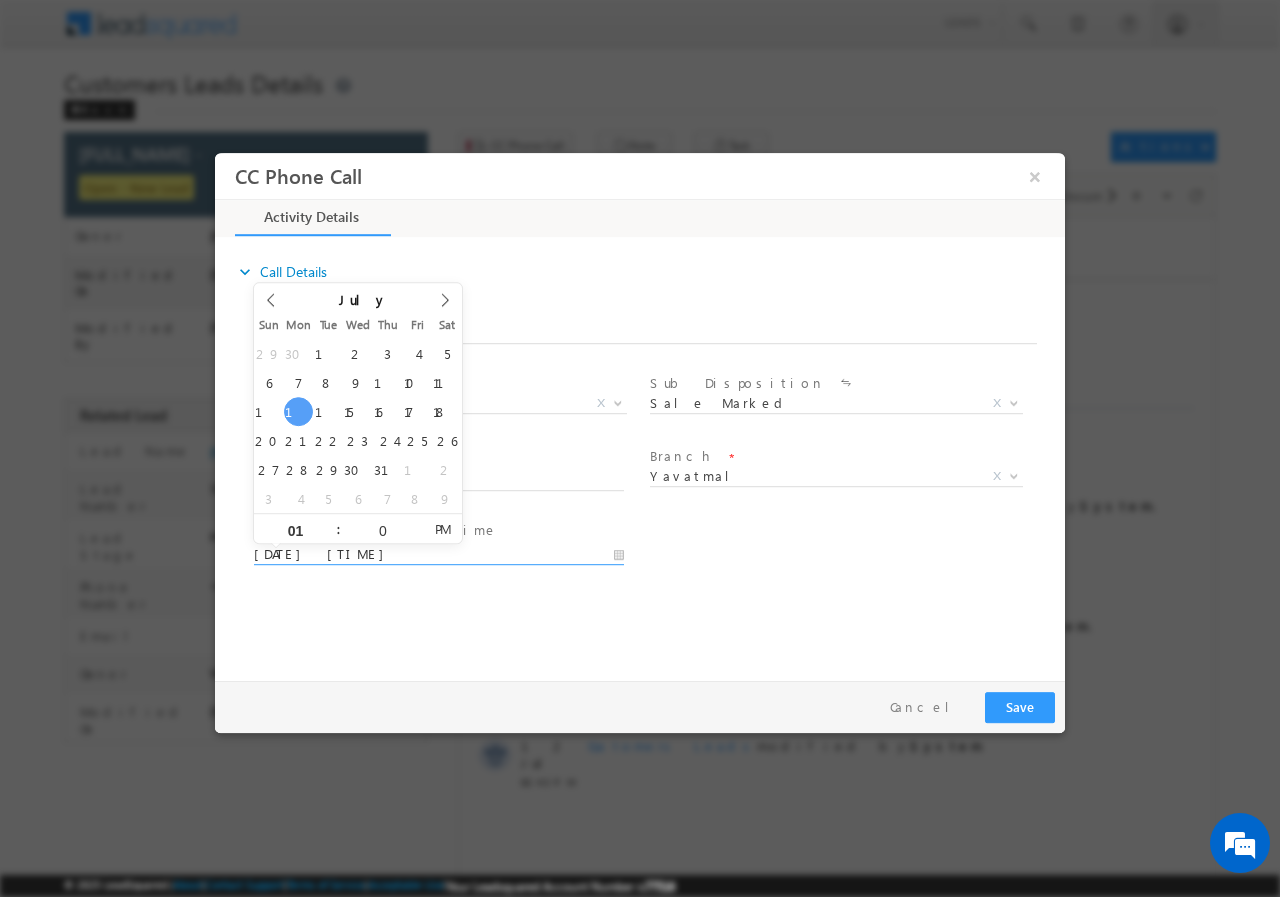 type on "00" 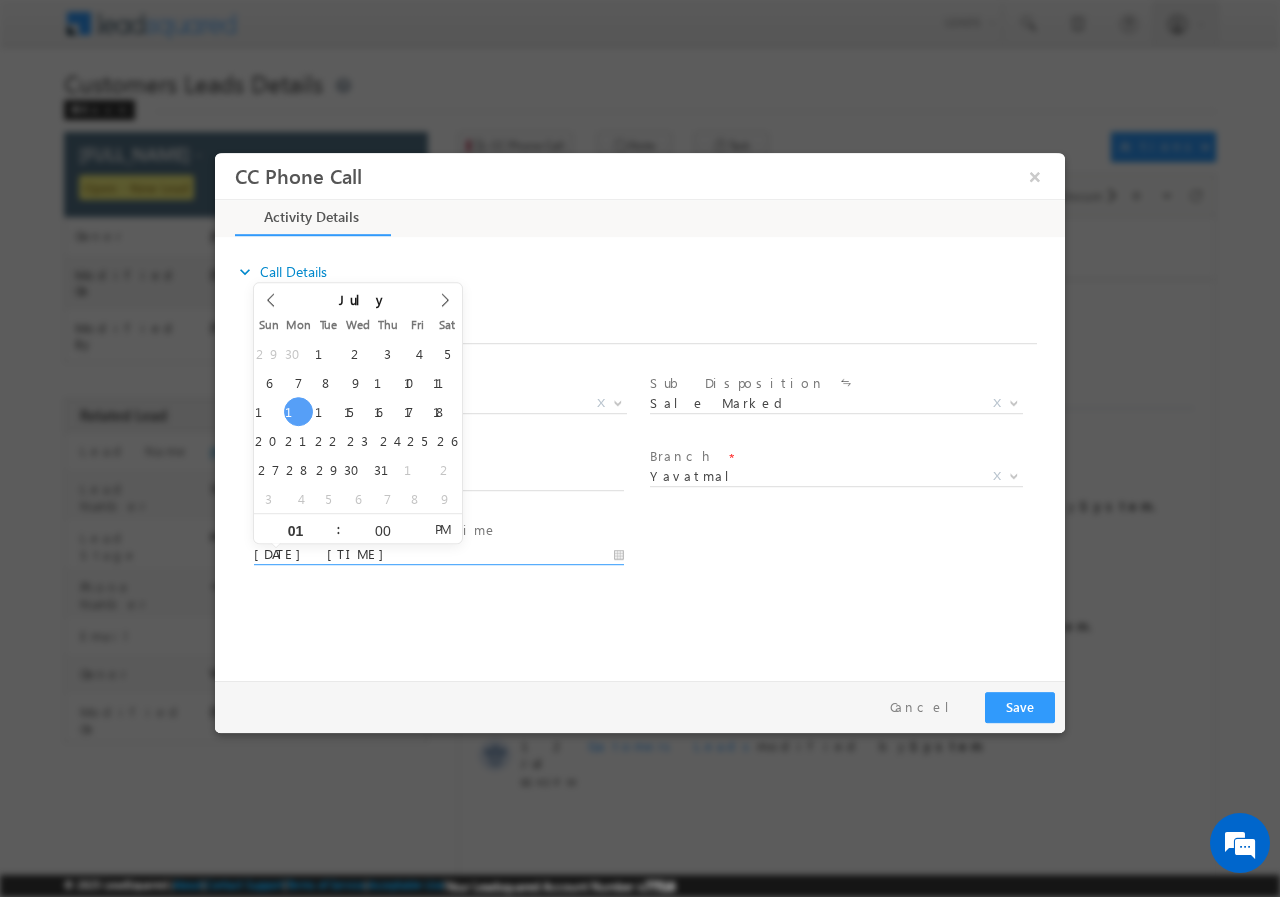 type on "07/14/2025 1:00 PM" 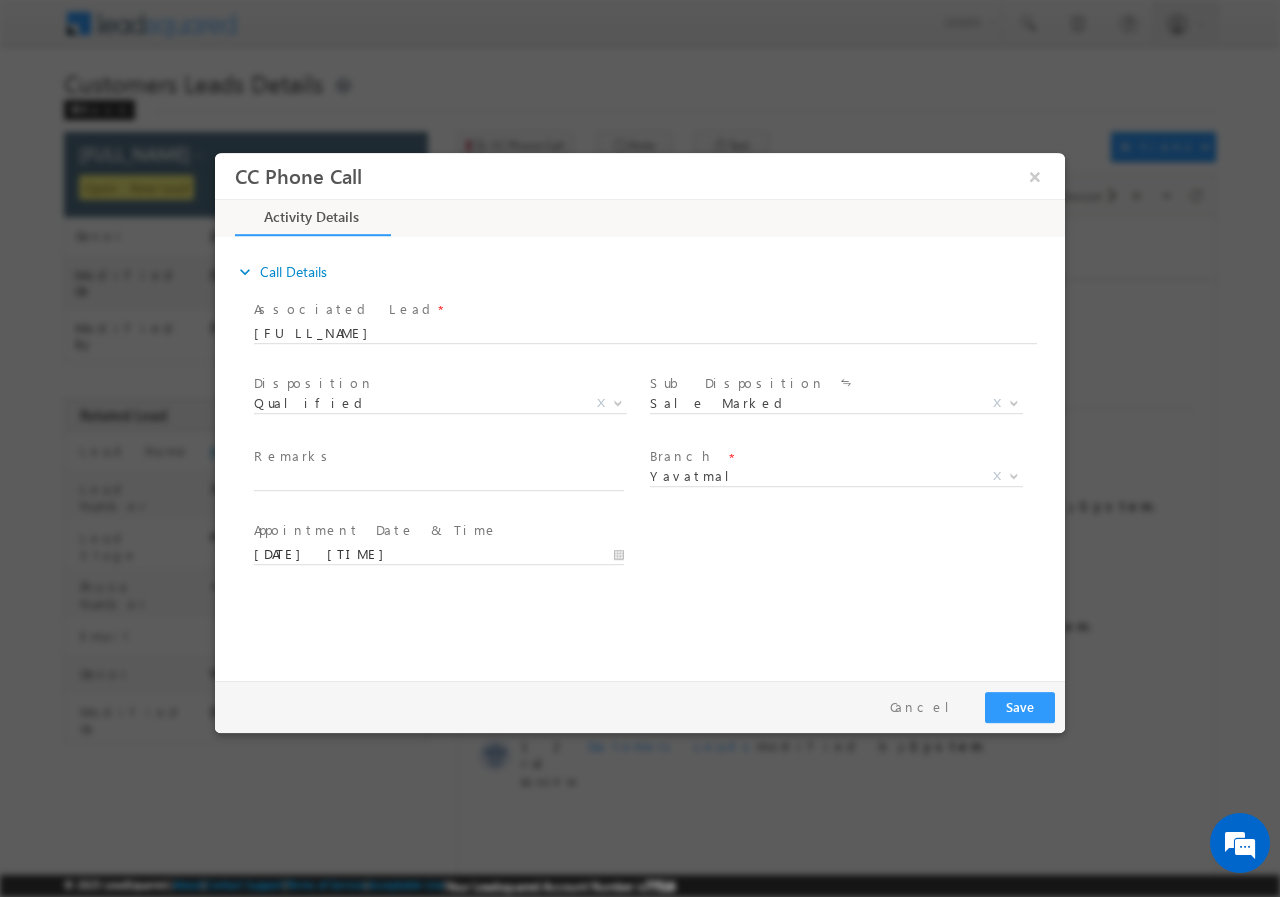 click at bounding box center (438, 500) 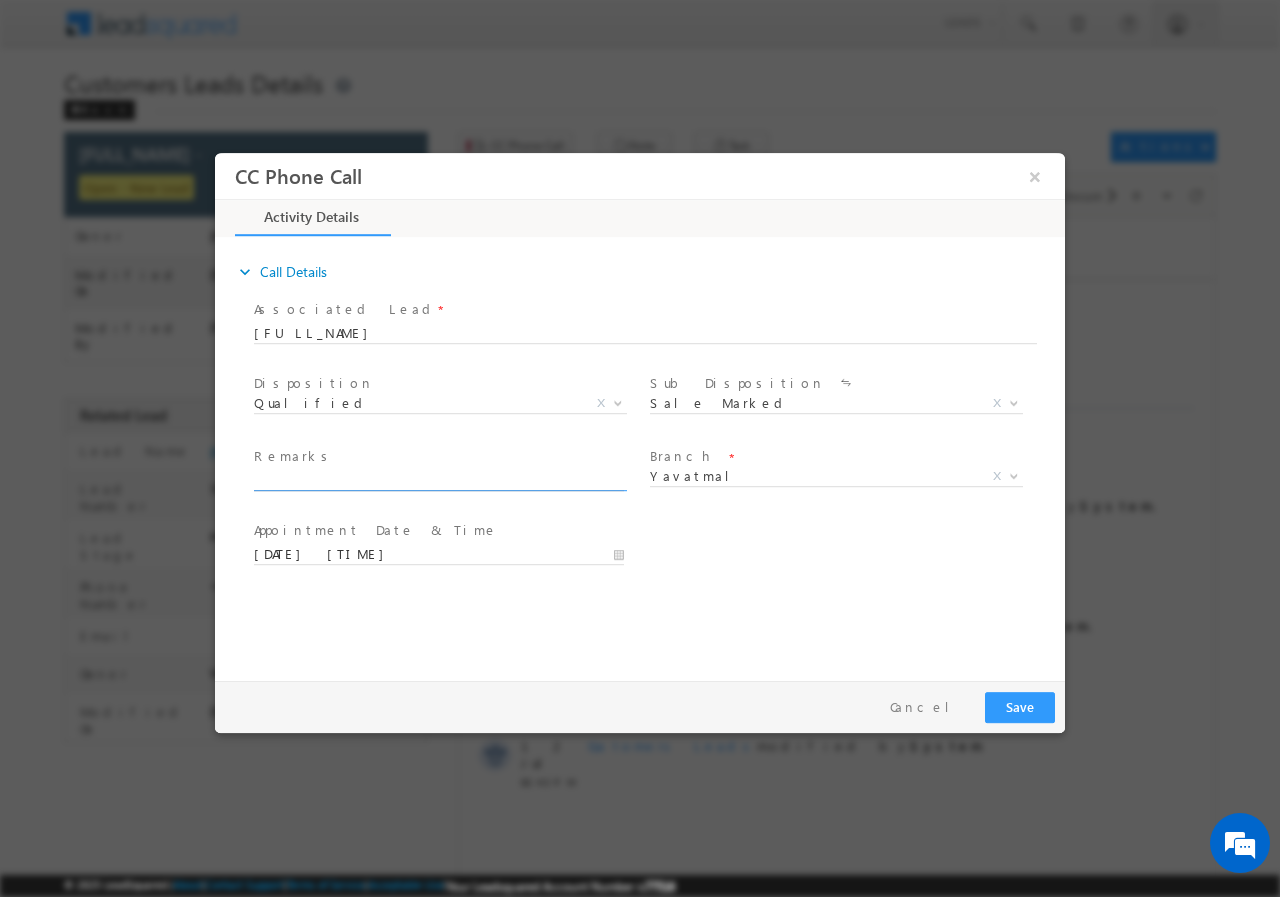 click at bounding box center (439, 480) 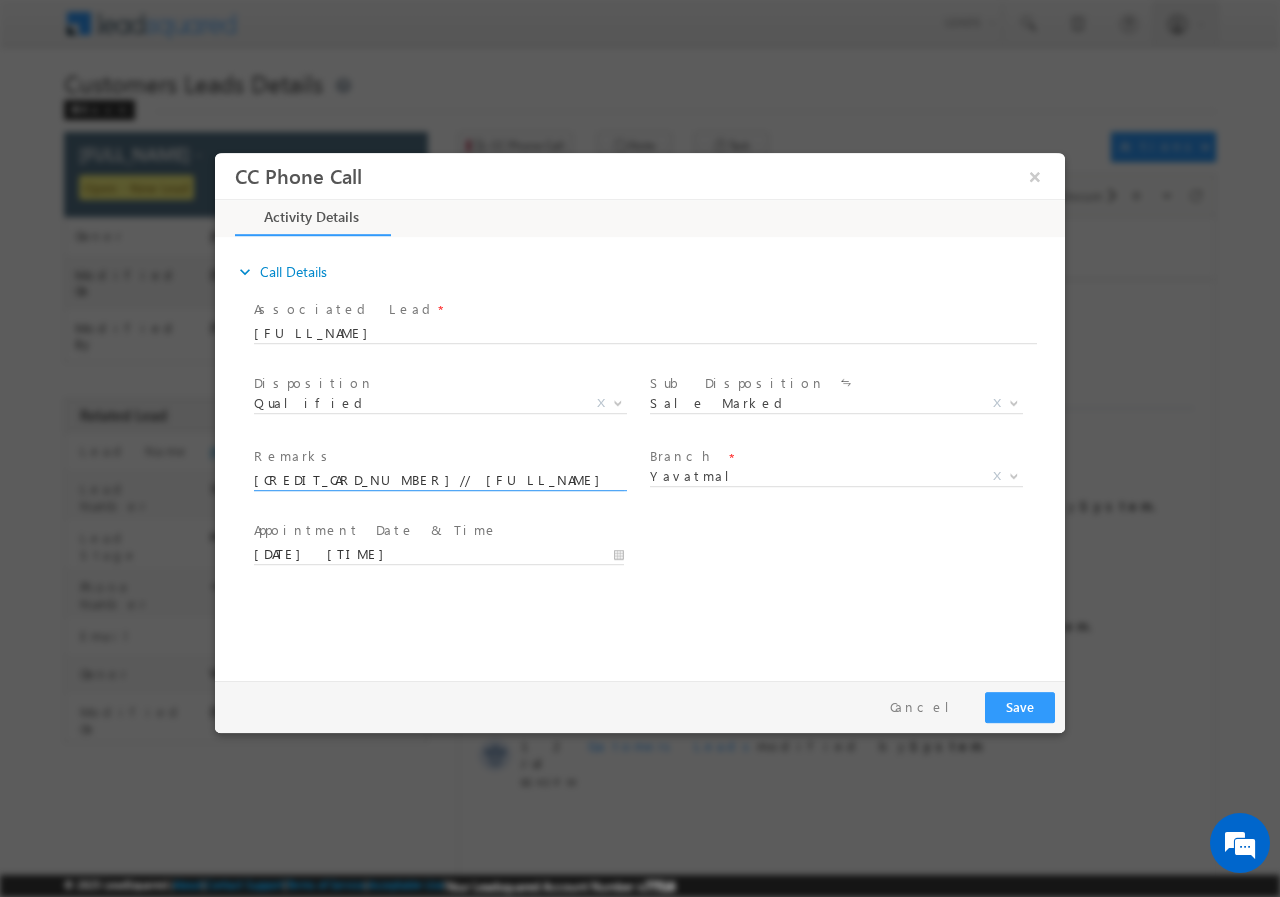 scroll, scrollTop: 0, scrollLeft: 656, axis: horizontal 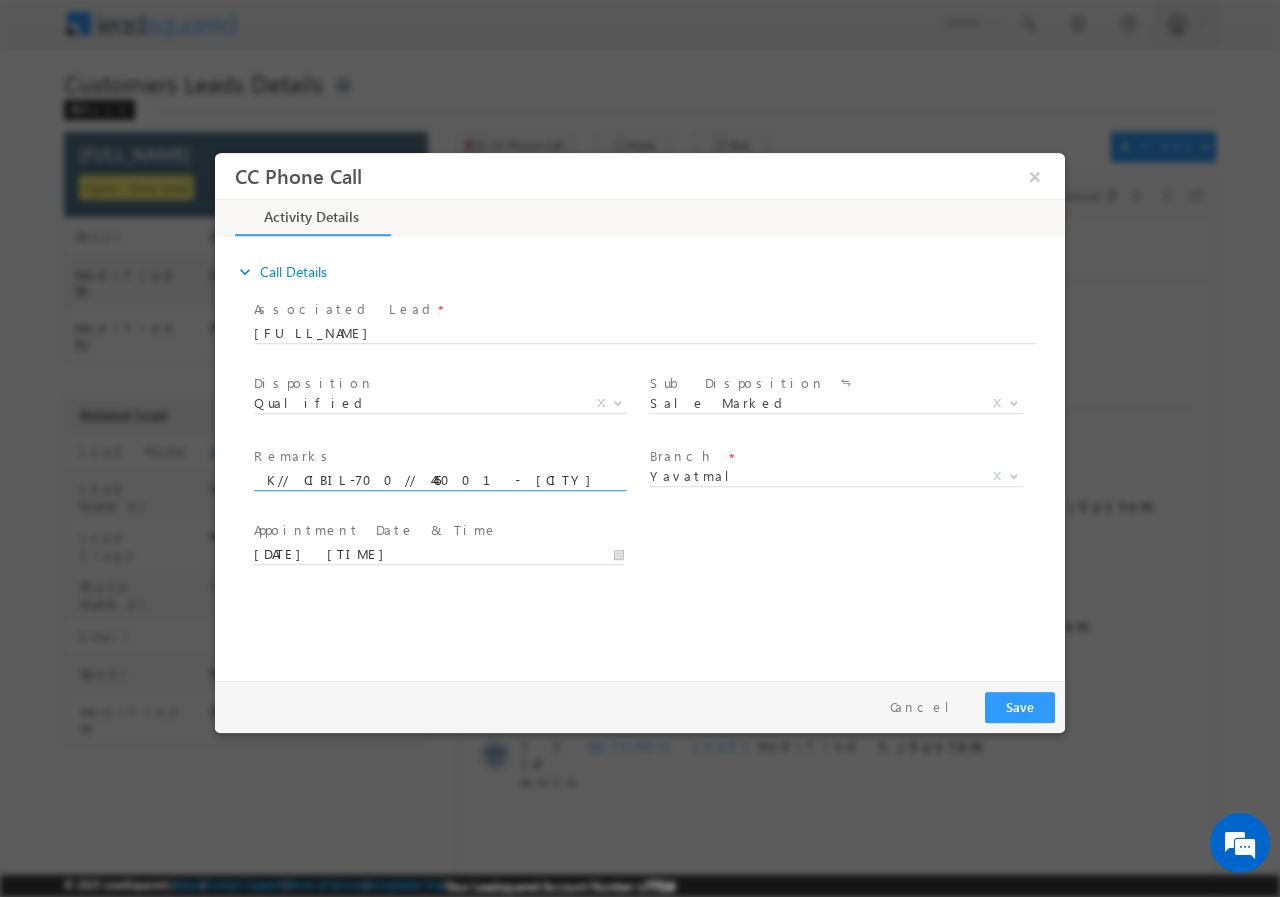 type on "575520// Mohammad Nadim Mohammad Hakim Kashmi// BL// LOAN REQ-5L//SELF EMP-30K// CIBIL-700// 445001- YAVATMAL // Cx IS READY TO MEET RM TODAY TILL 1 PM" 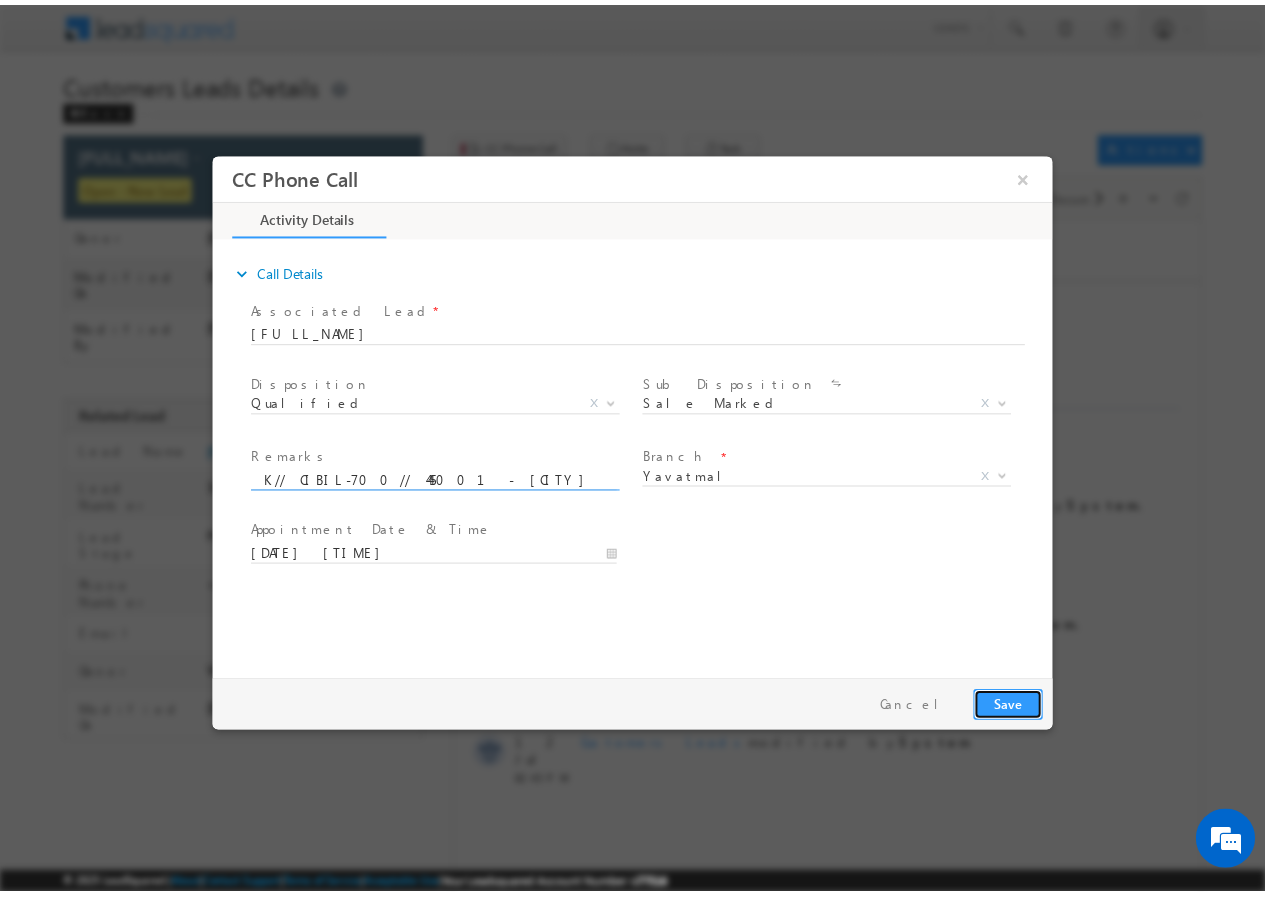 scroll, scrollTop: 0, scrollLeft: 0, axis: both 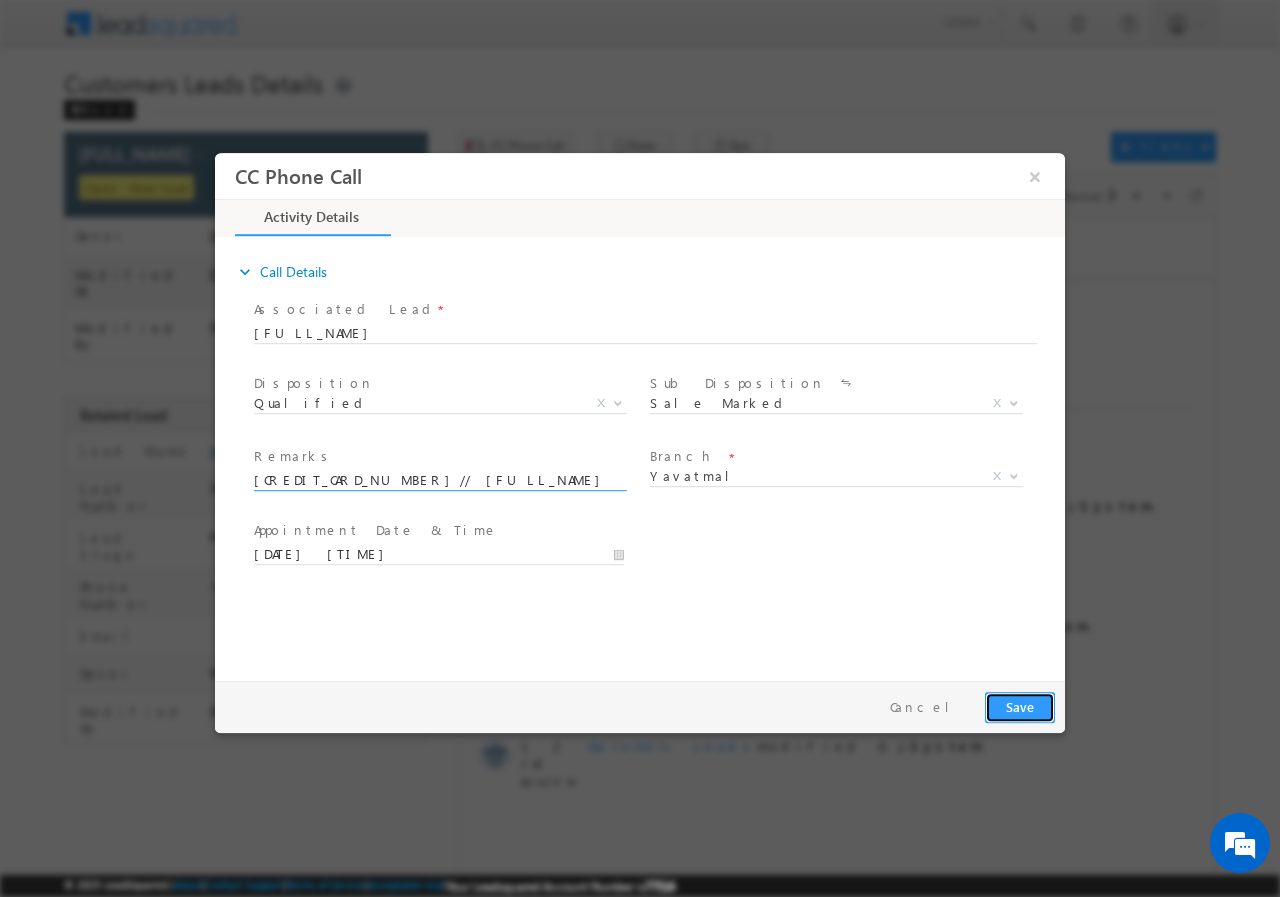 click on "Save" at bounding box center [1020, 706] 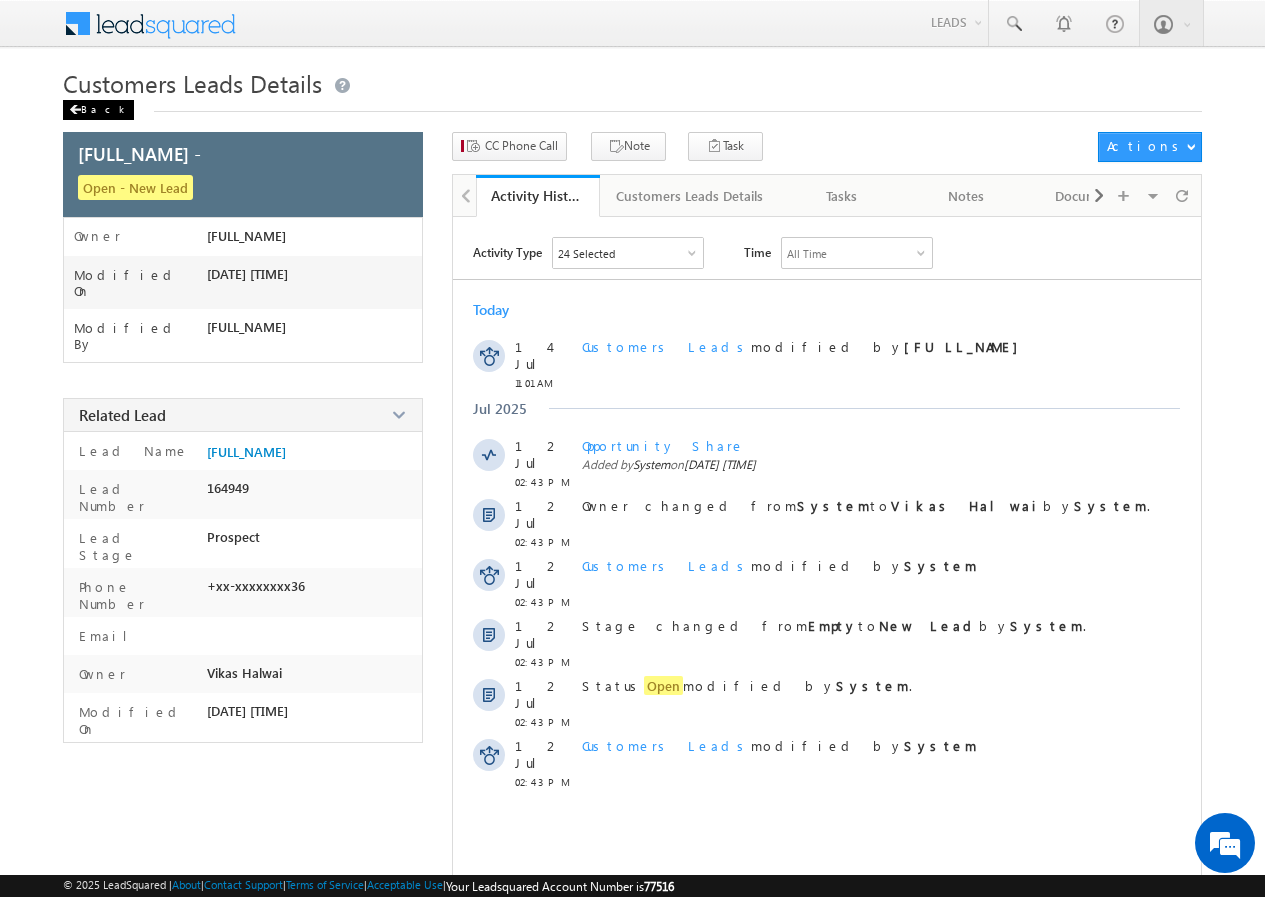 click on "Back" at bounding box center (98, 110) 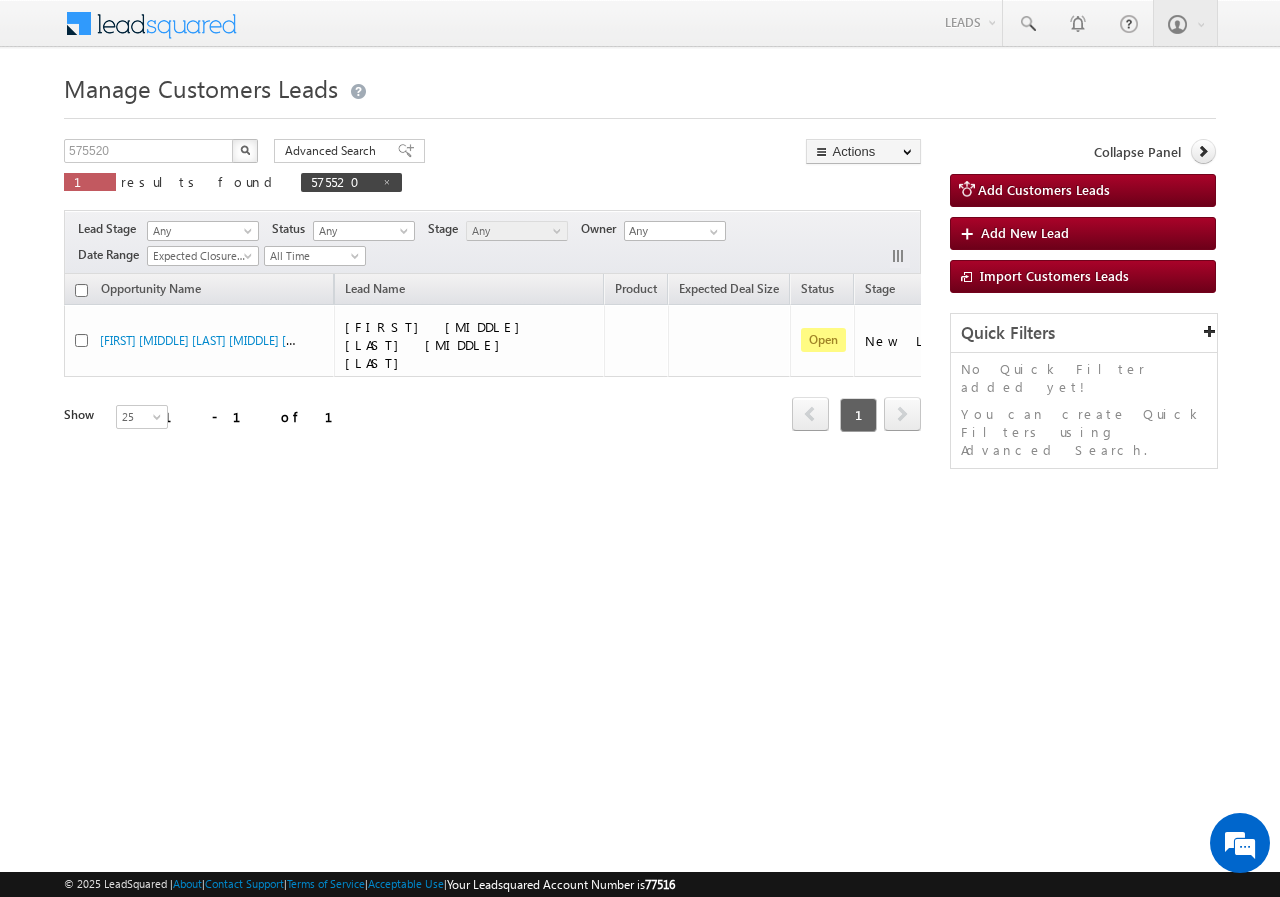 scroll, scrollTop: 0, scrollLeft: 0, axis: both 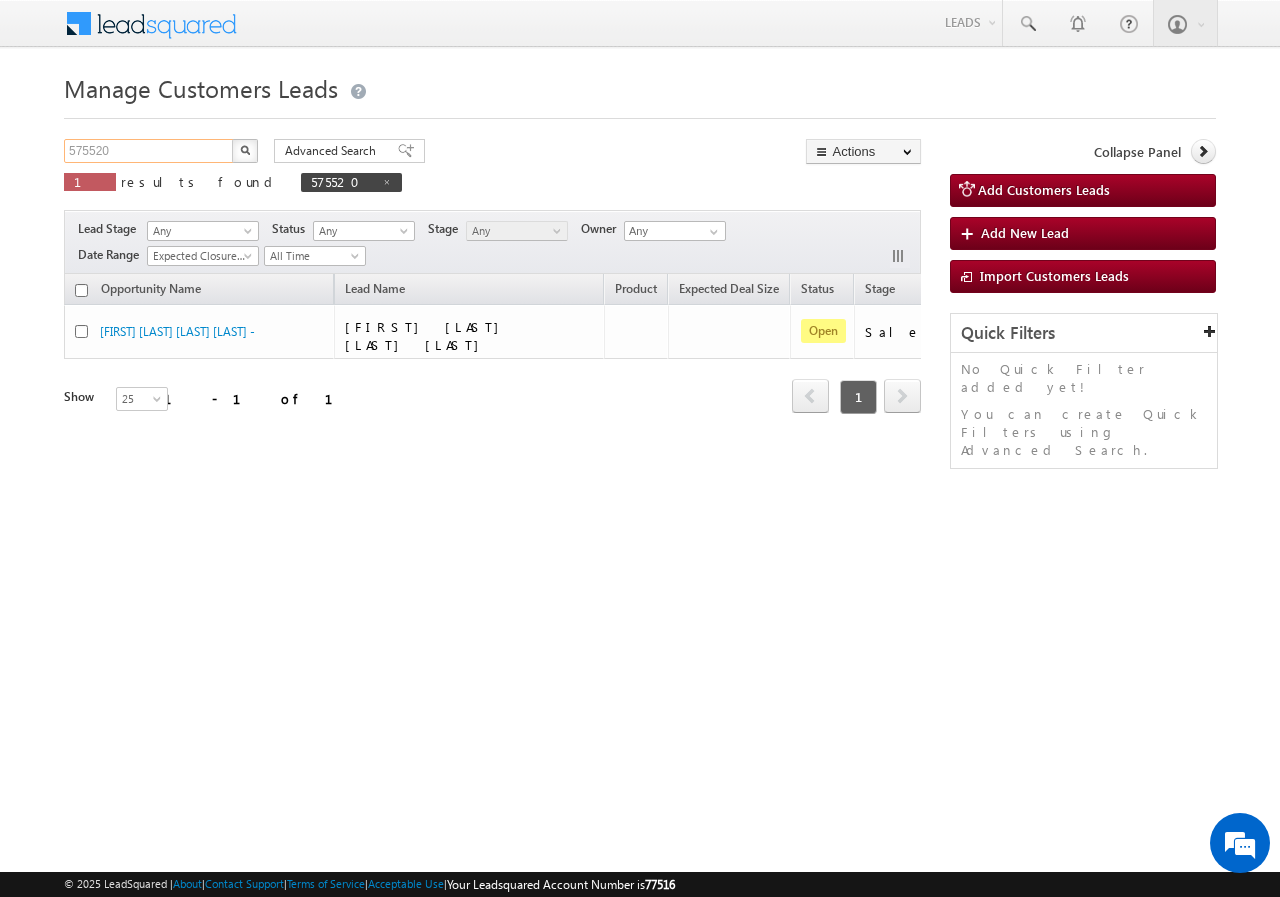 click on "575520" at bounding box center [149, 151] 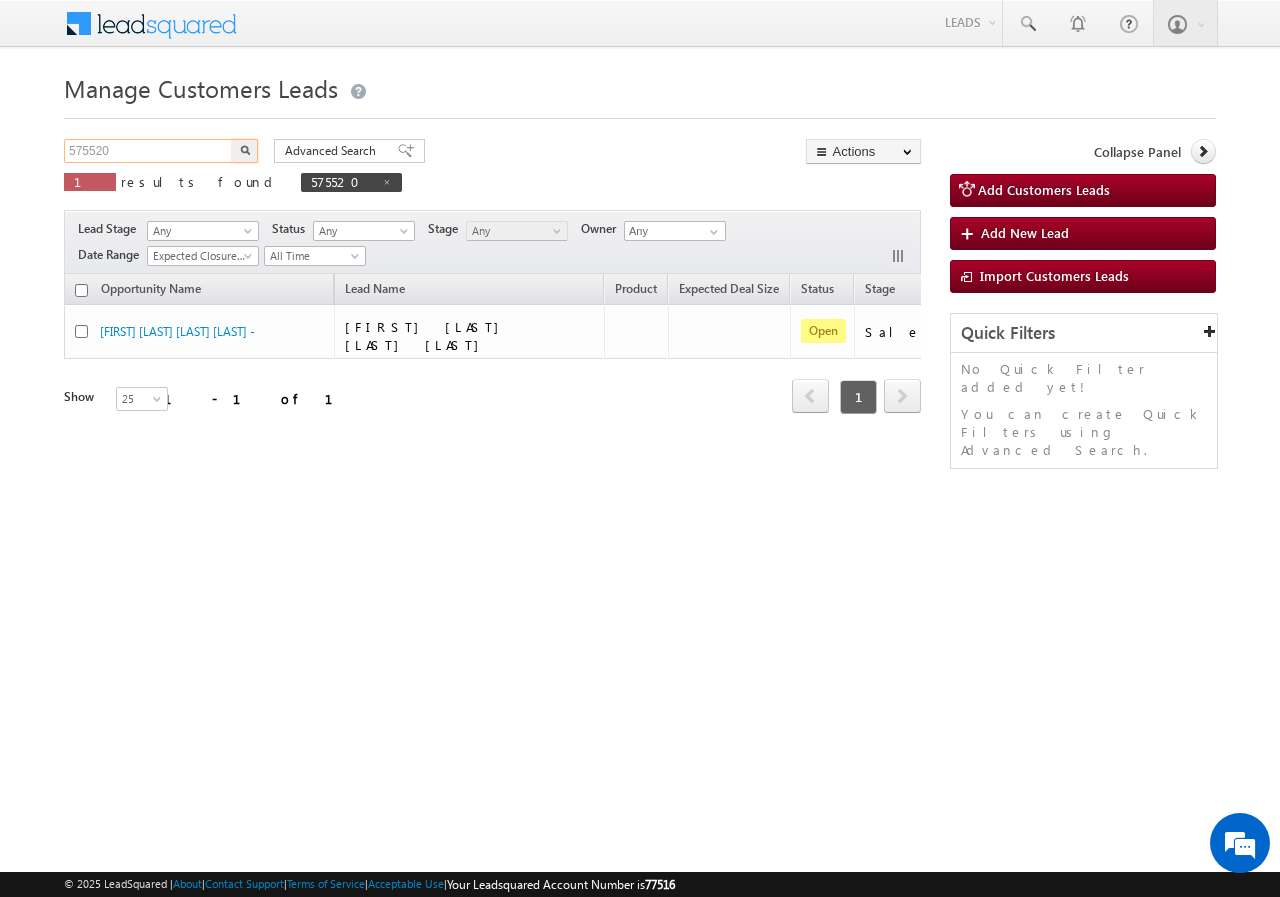 click on "575520" at bounding box center [149, 151] 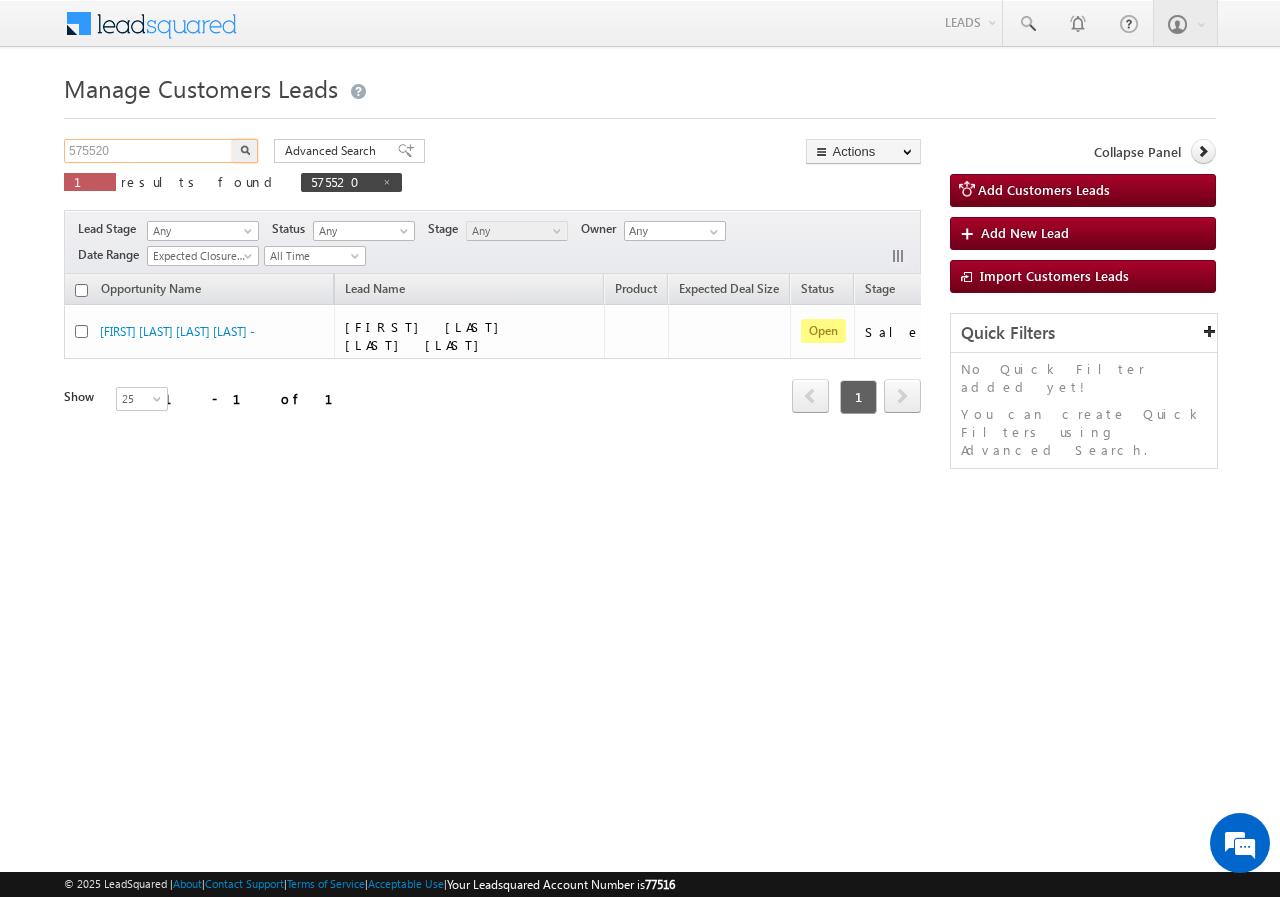 paste on "2563" 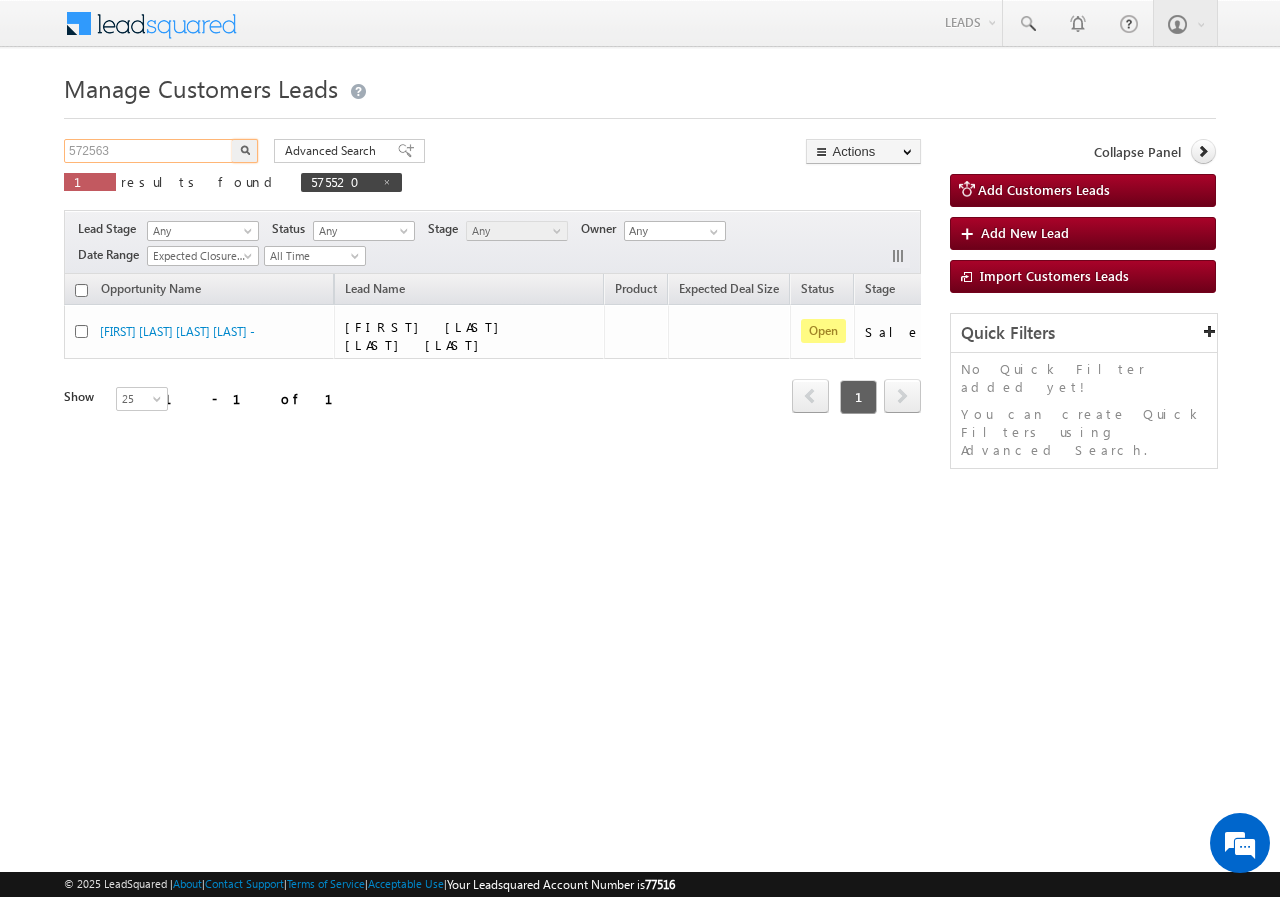 type on "572563" 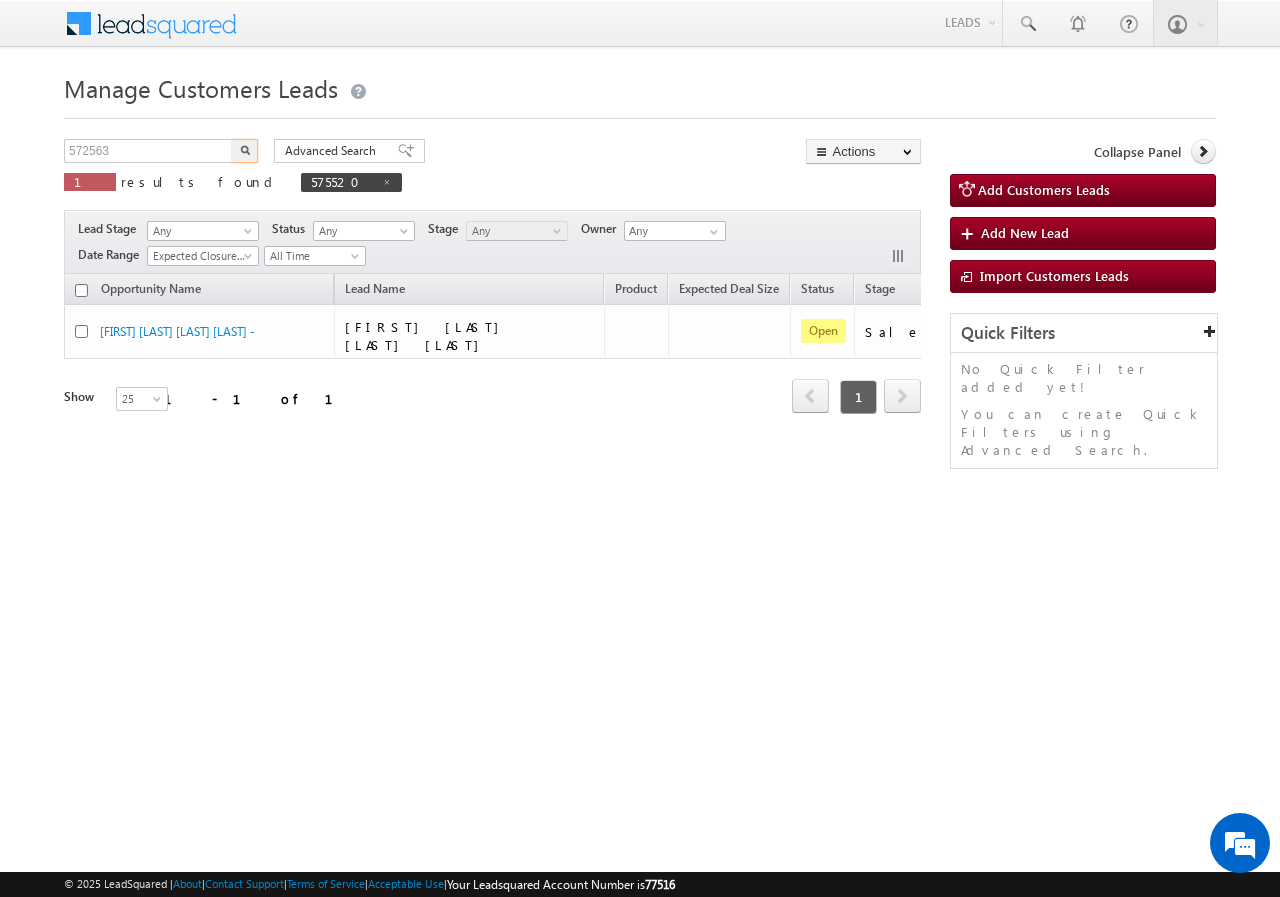 click at bounding box center (245, 151) 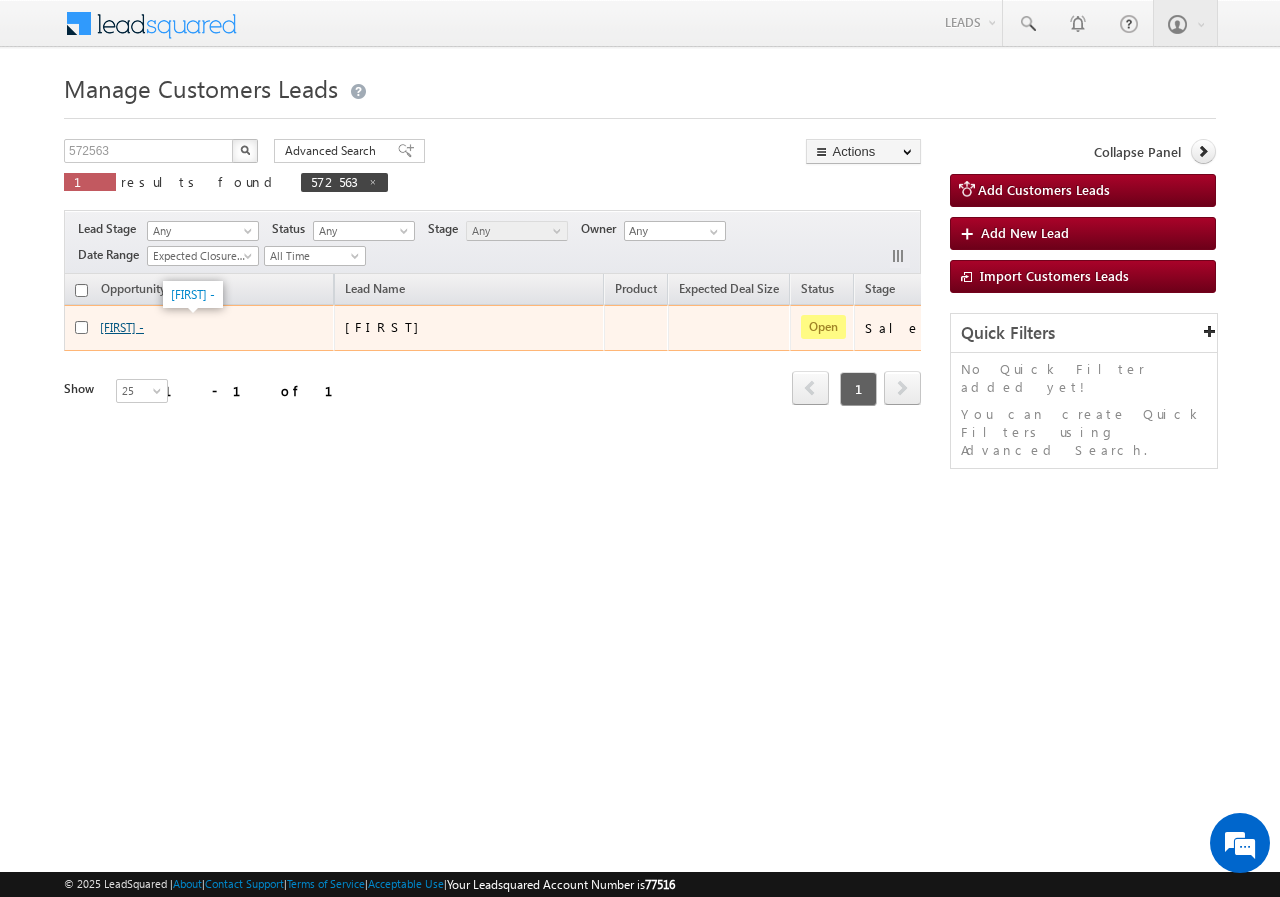 click on "[FIRST]  -" at bounding box center [122, 327] 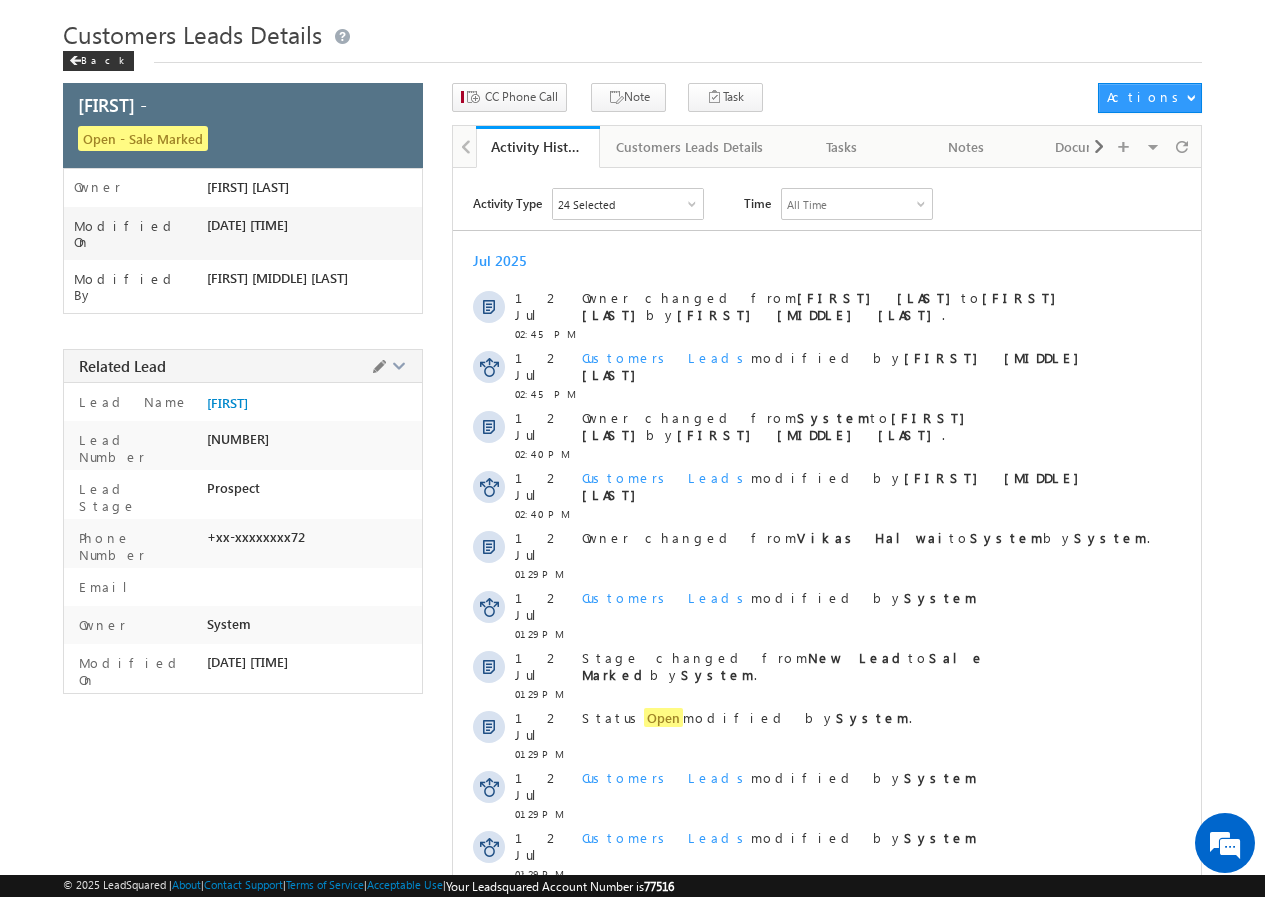 scroll, scrollTop: 148, scrollLeft: 0, axis: vertical 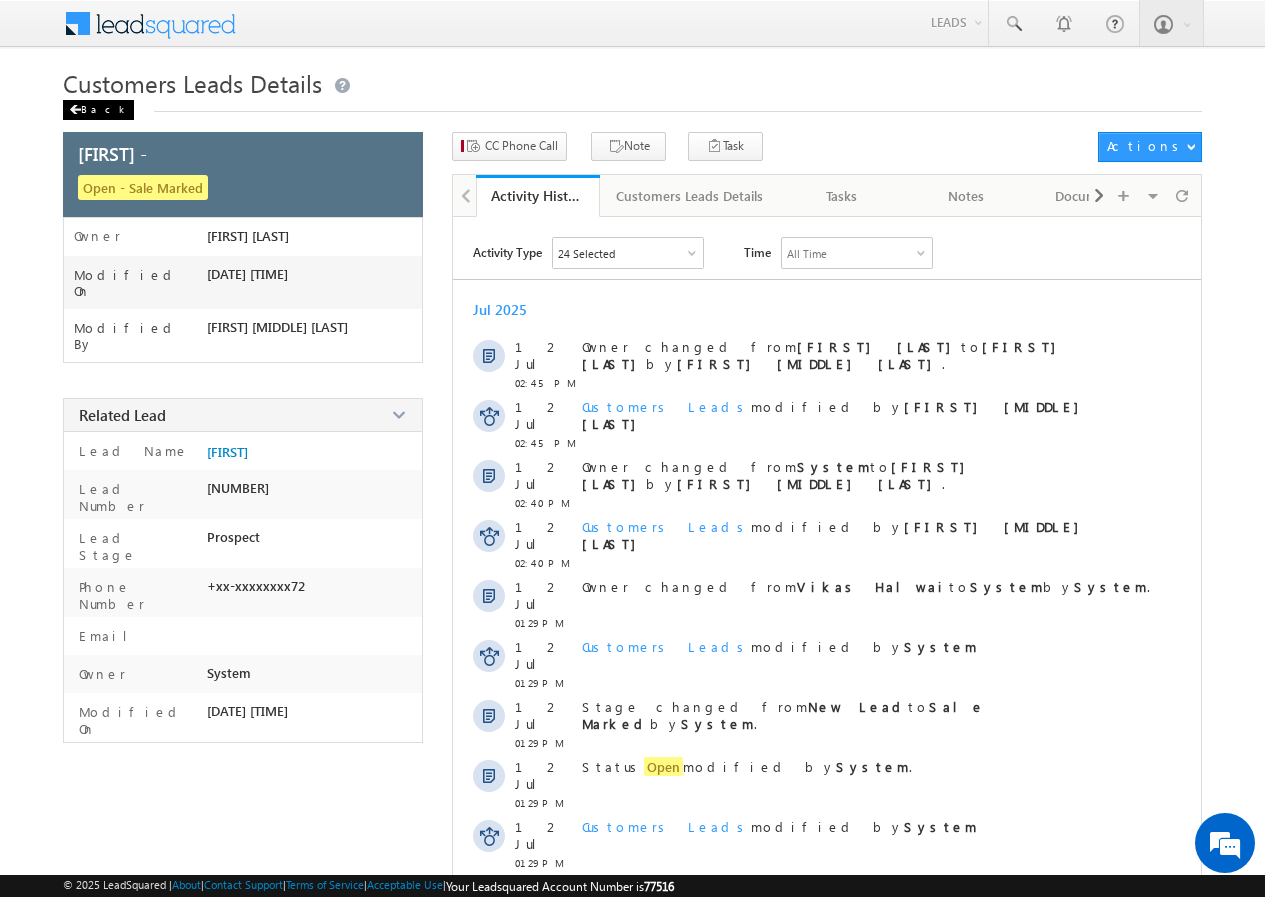 click on "Back" at bounding box center (98, 110) 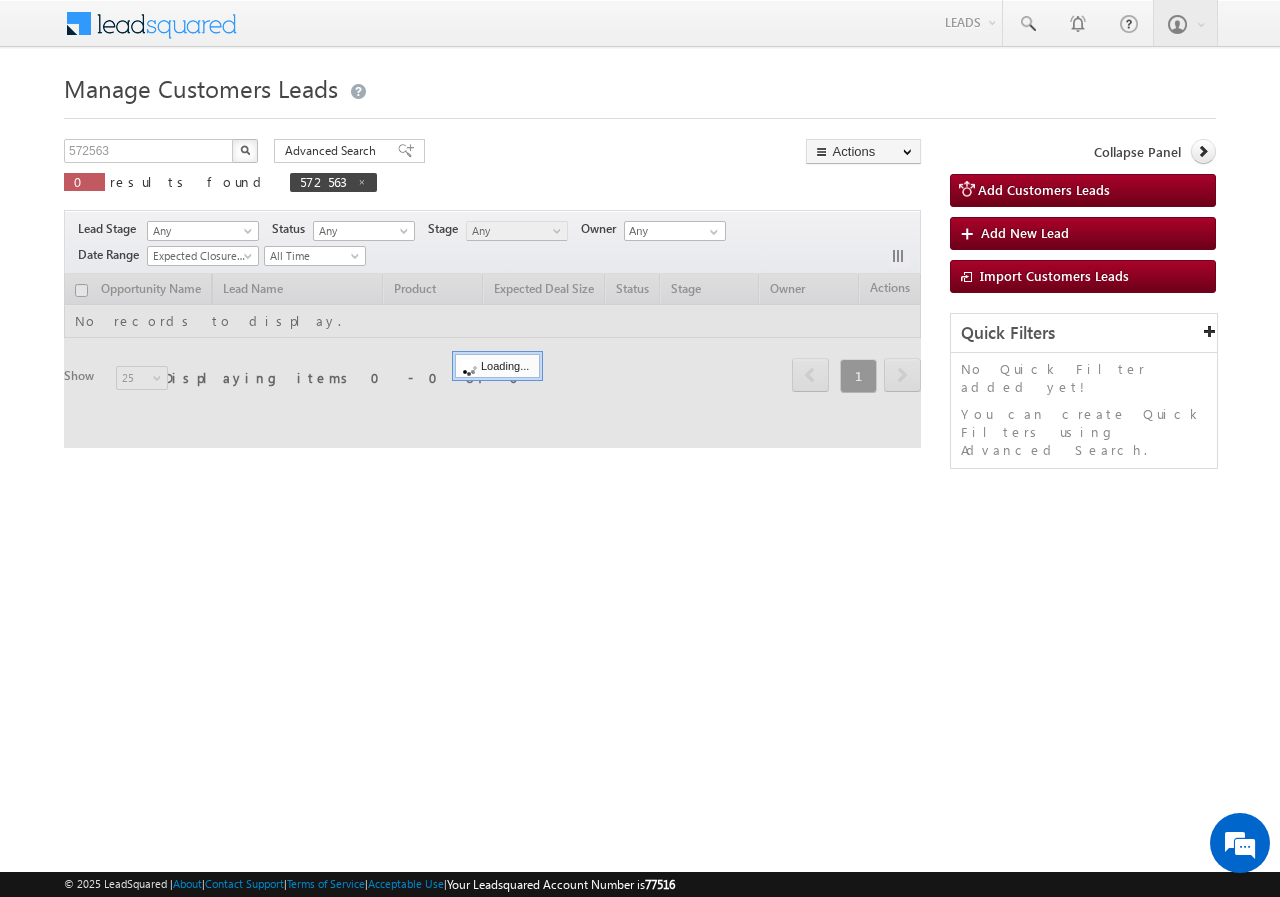 scroll, scrollTop: 0, scrollLeft: 0, axis: both 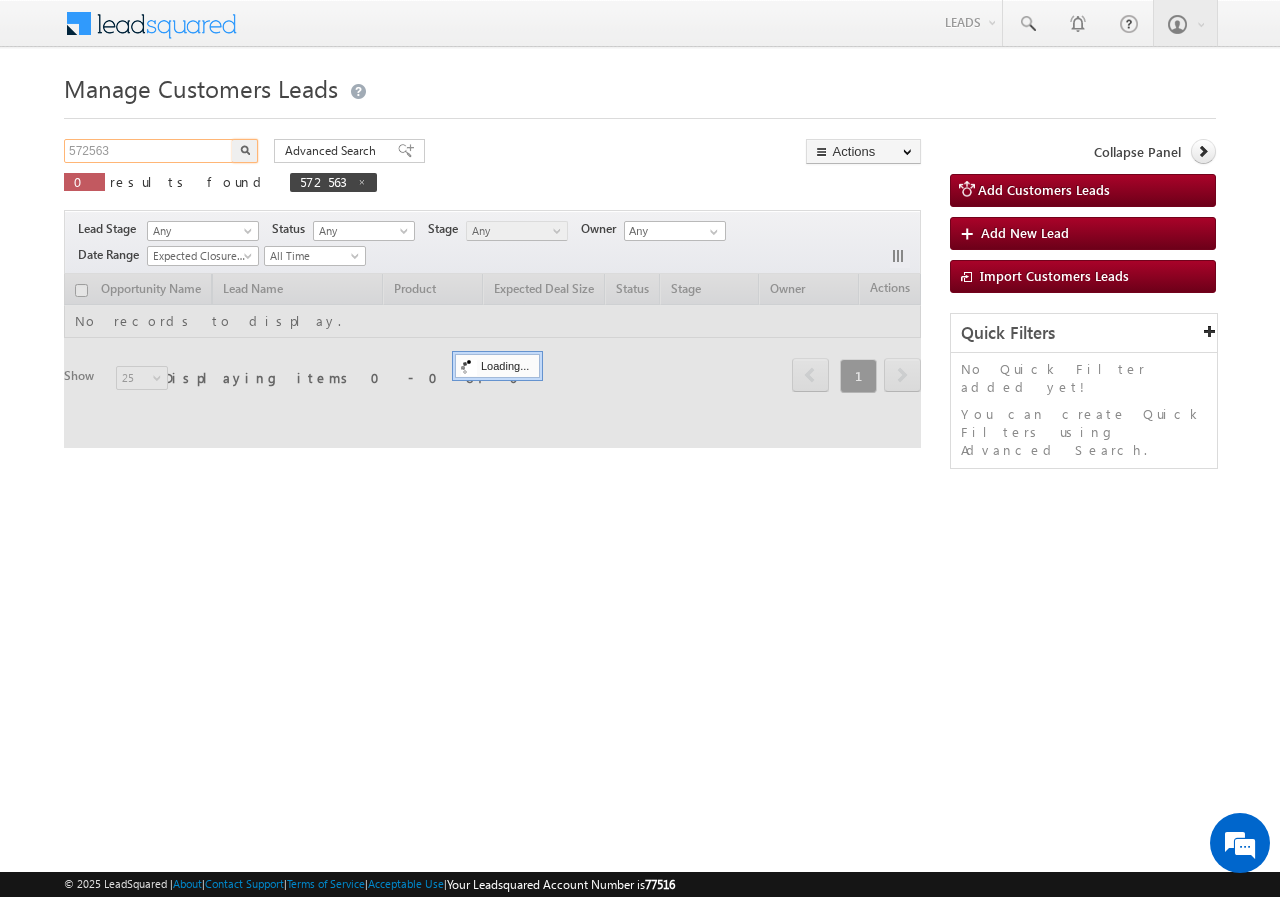 click on "572563" at bounding box center (149, 151) 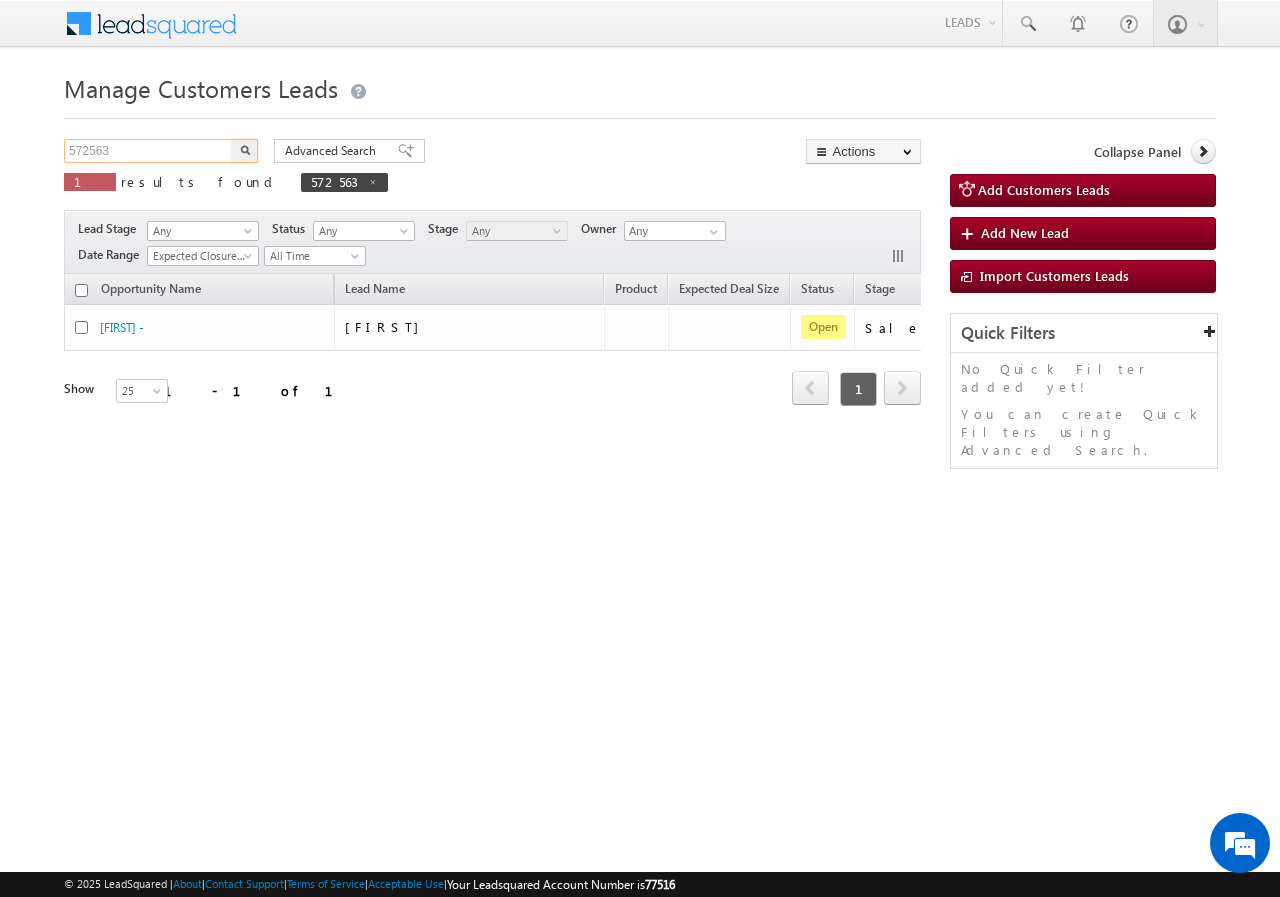 click on "572563" at bounding box center (149, 151) 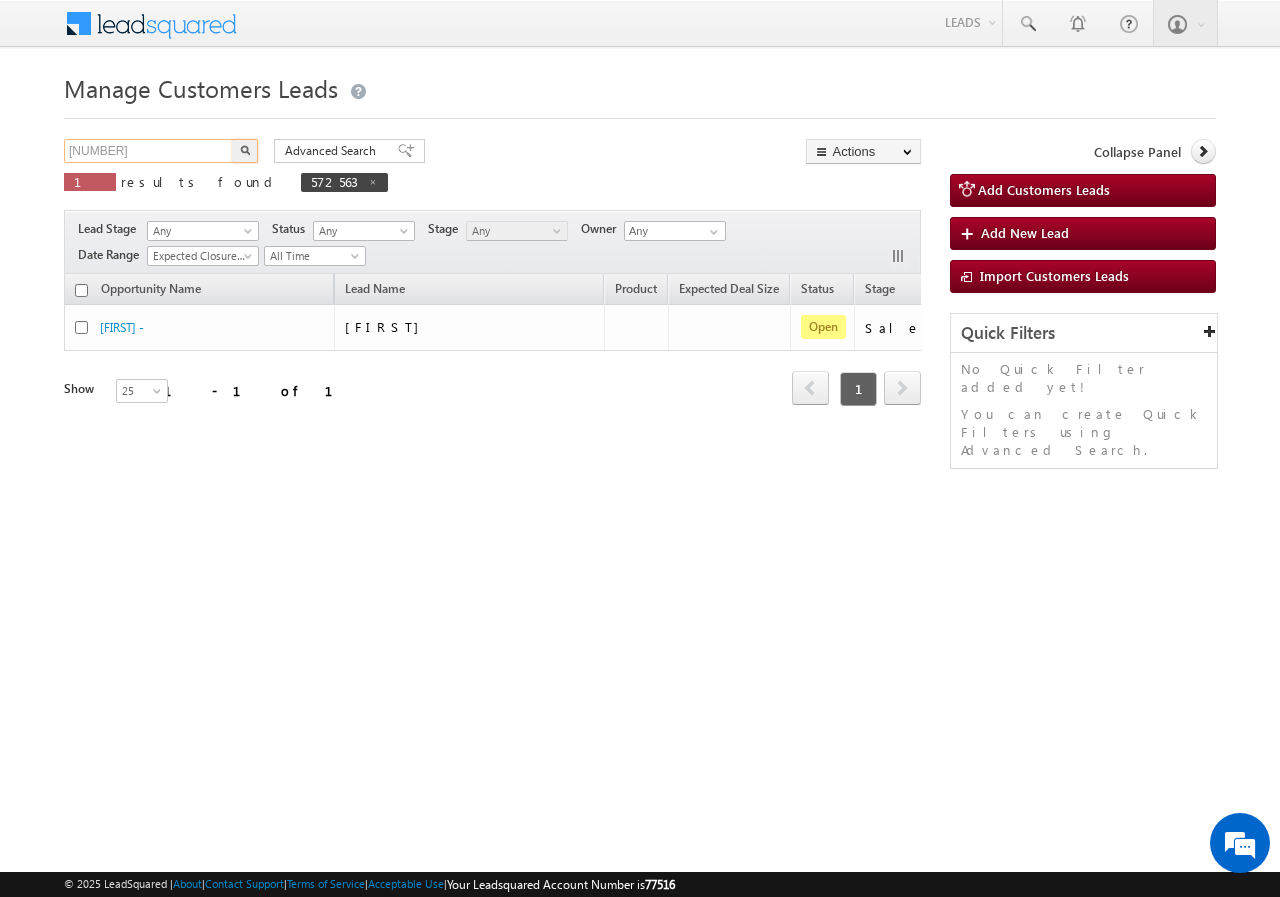 type on "[NUMBER]" 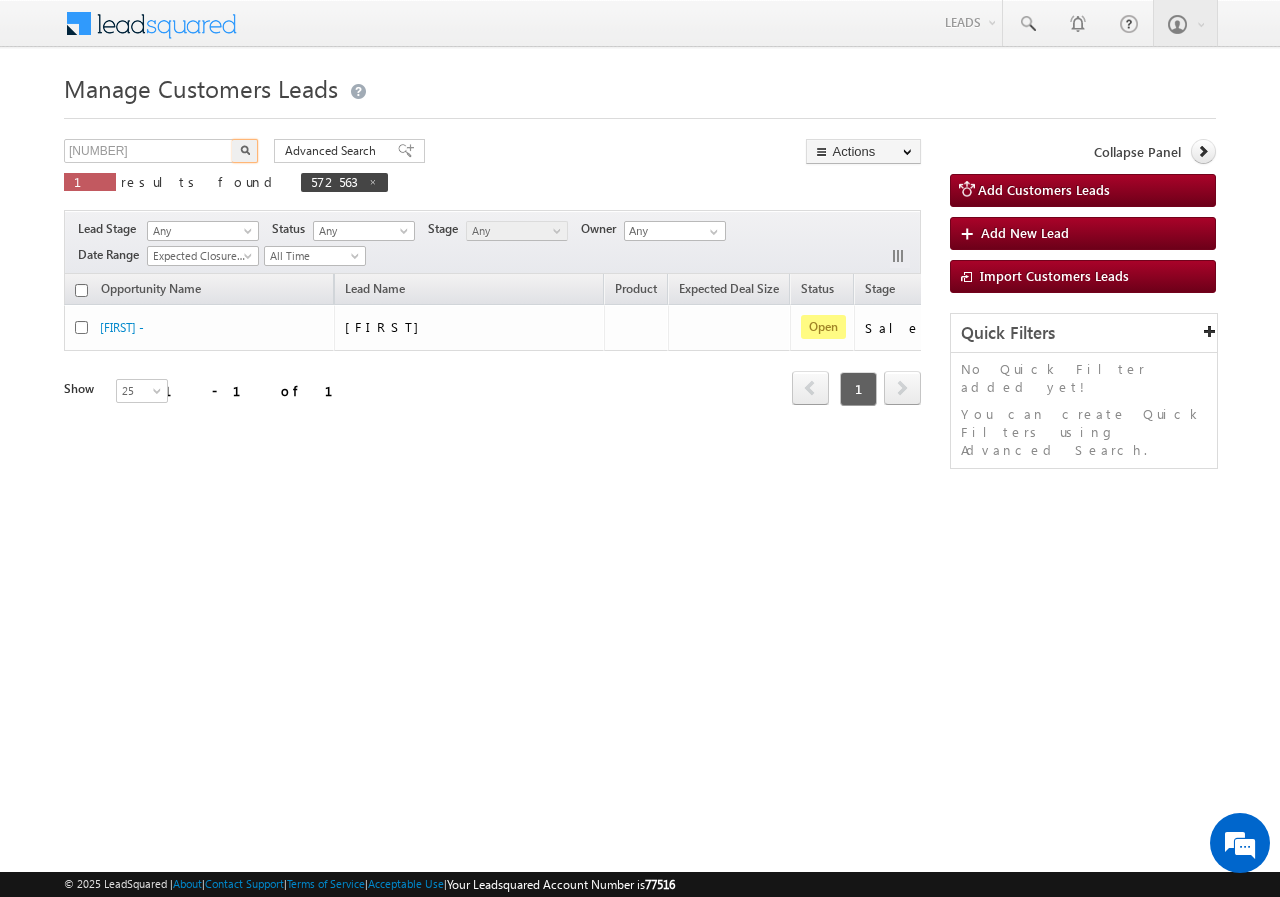click at bounding box center (245, 151) 